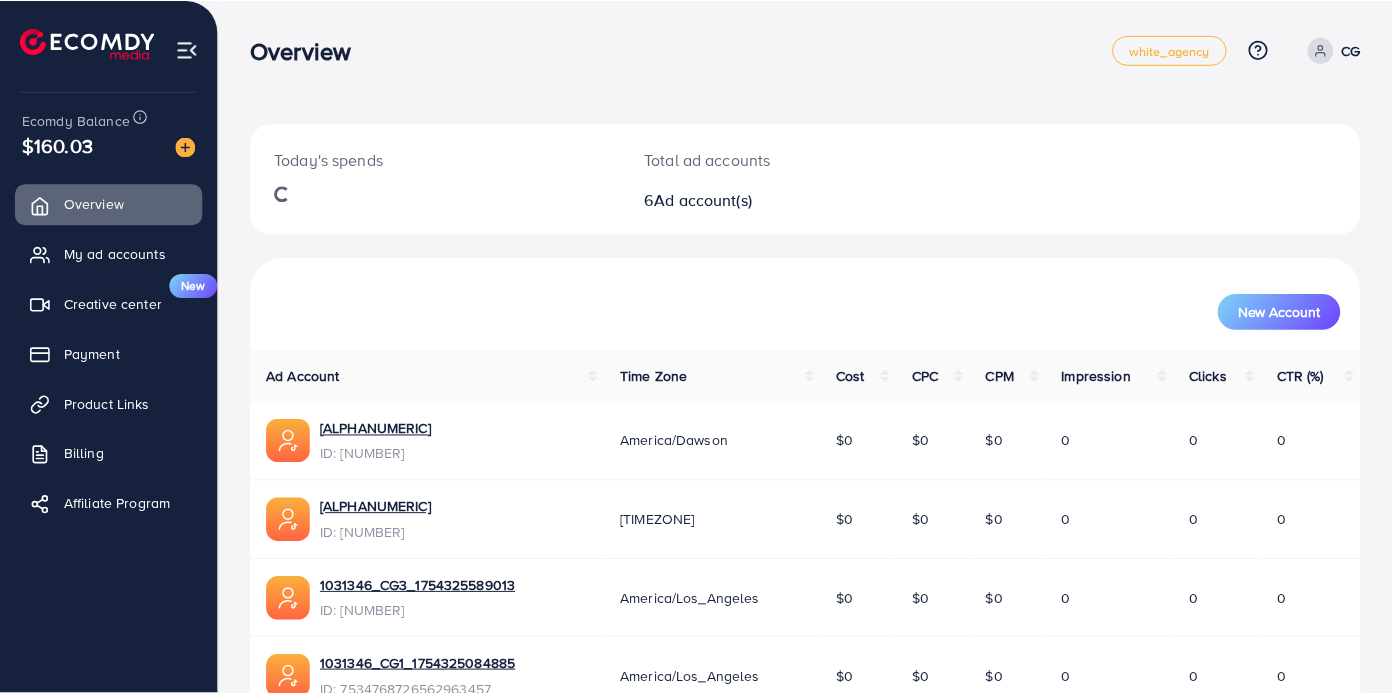 scroll, scrollTop: 0, scrollLeft: 0, axis: both 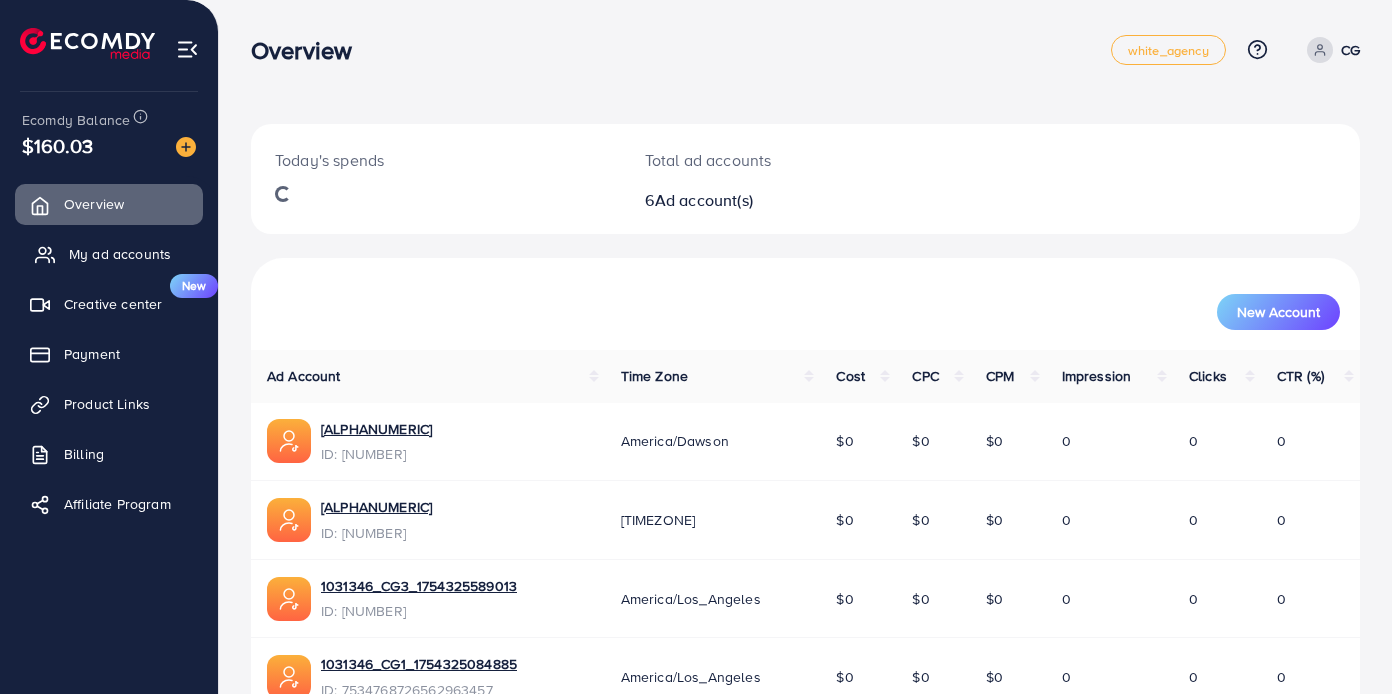 click on "My ad accounts" at bounding box center [109, 254] 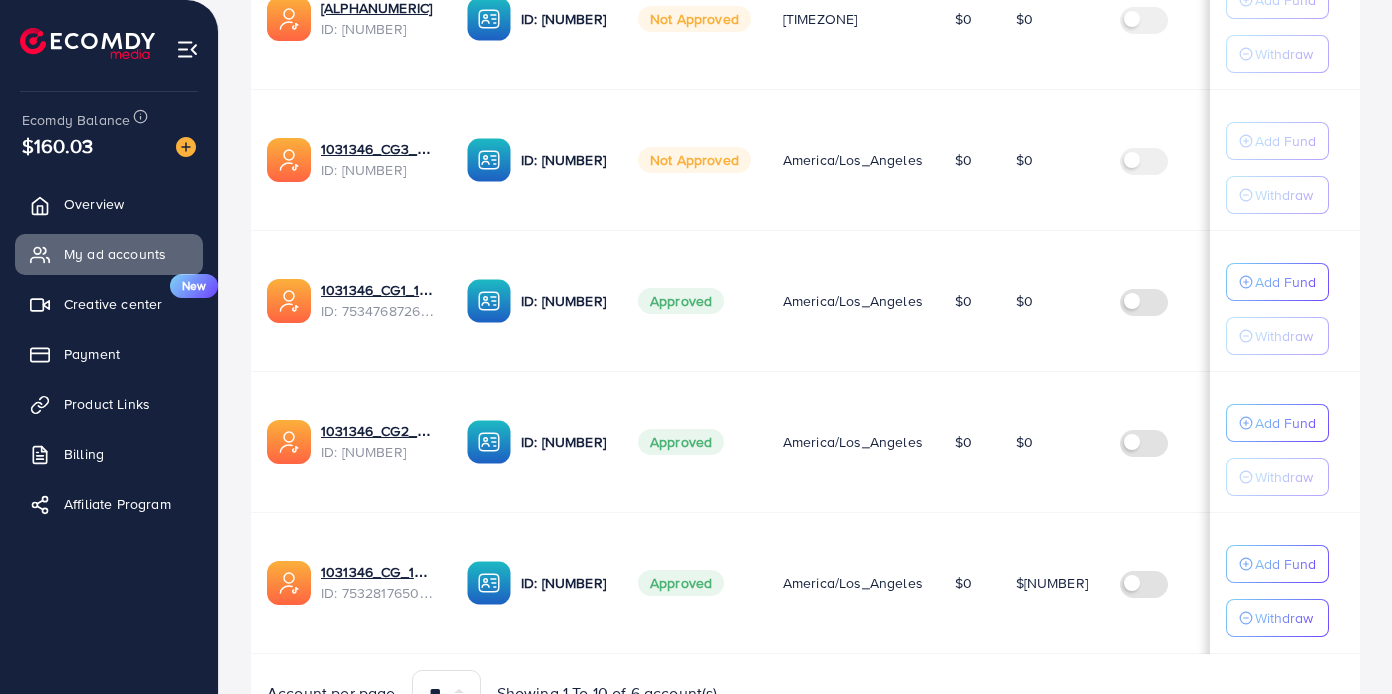 scroll, scrollTop: 731, scrollLeft: 0, axis: vertical 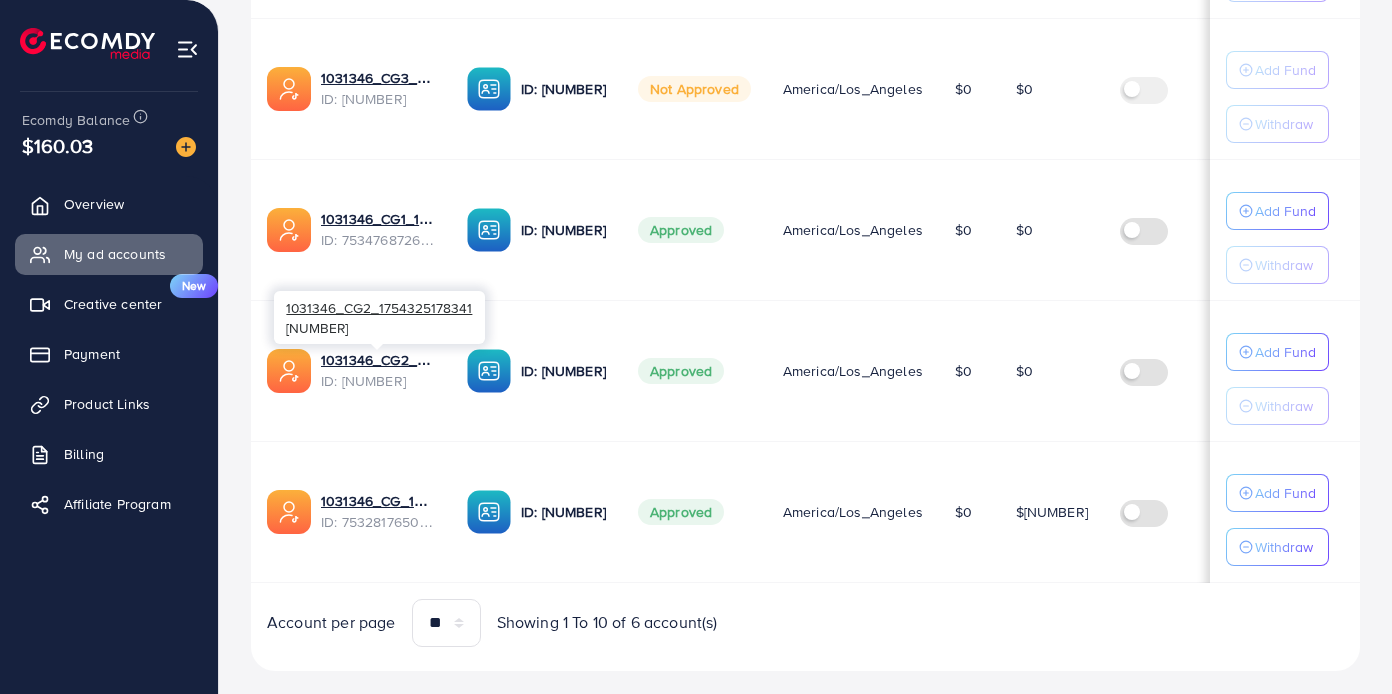 click on "ID: [NUMBER]" at bounding box center [378, 381] 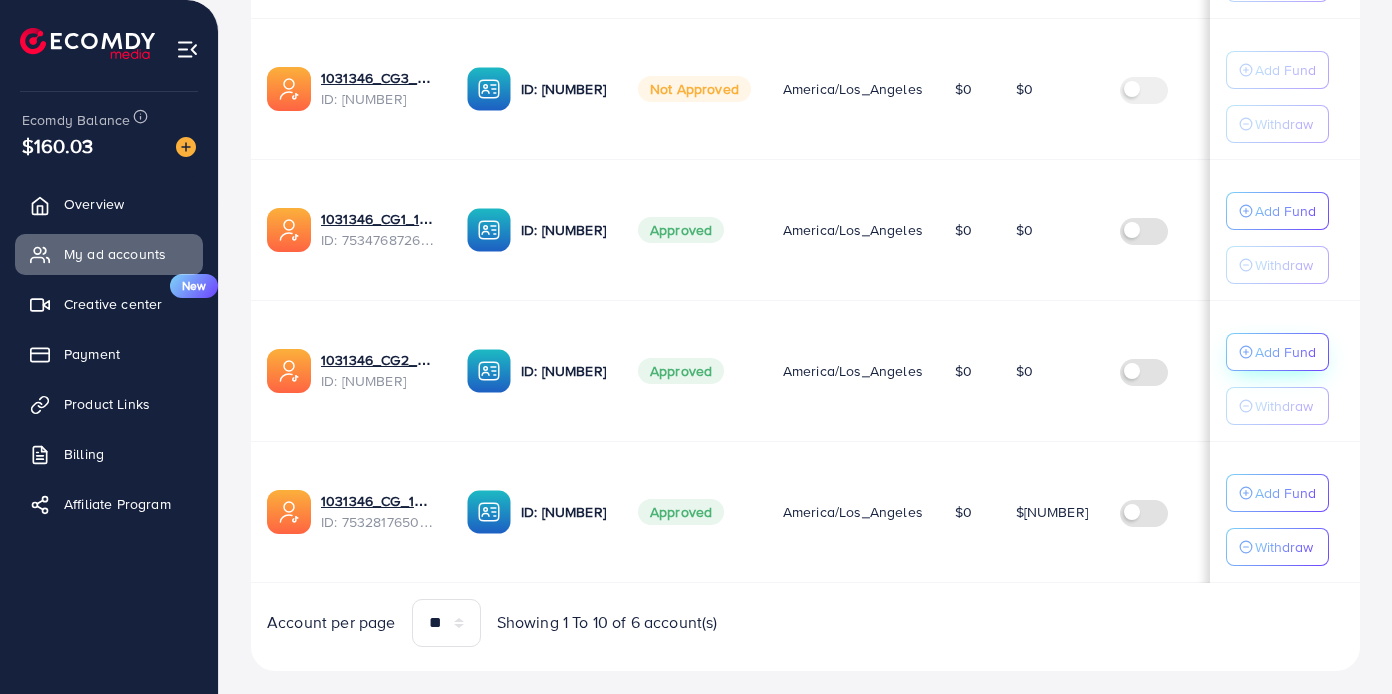 click on "Add Fund" at bounding box center [1285, 211] 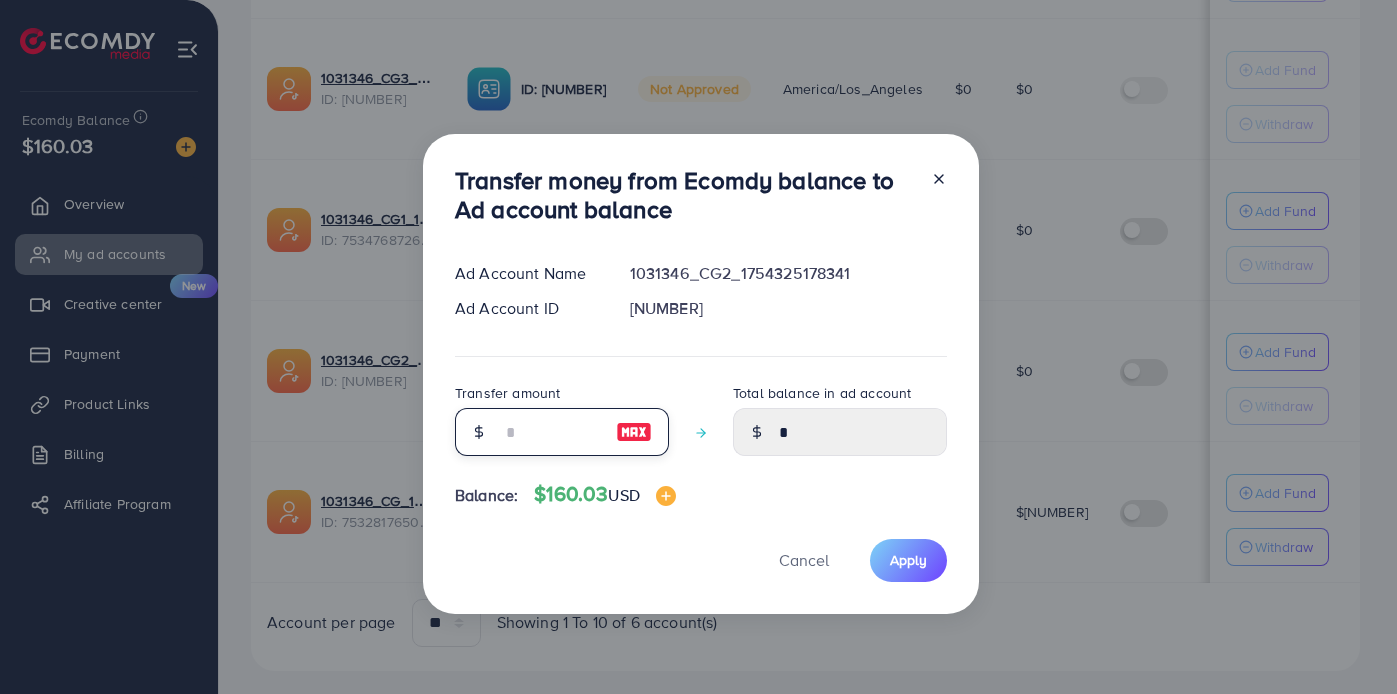 click at bounding box center [551, 432] 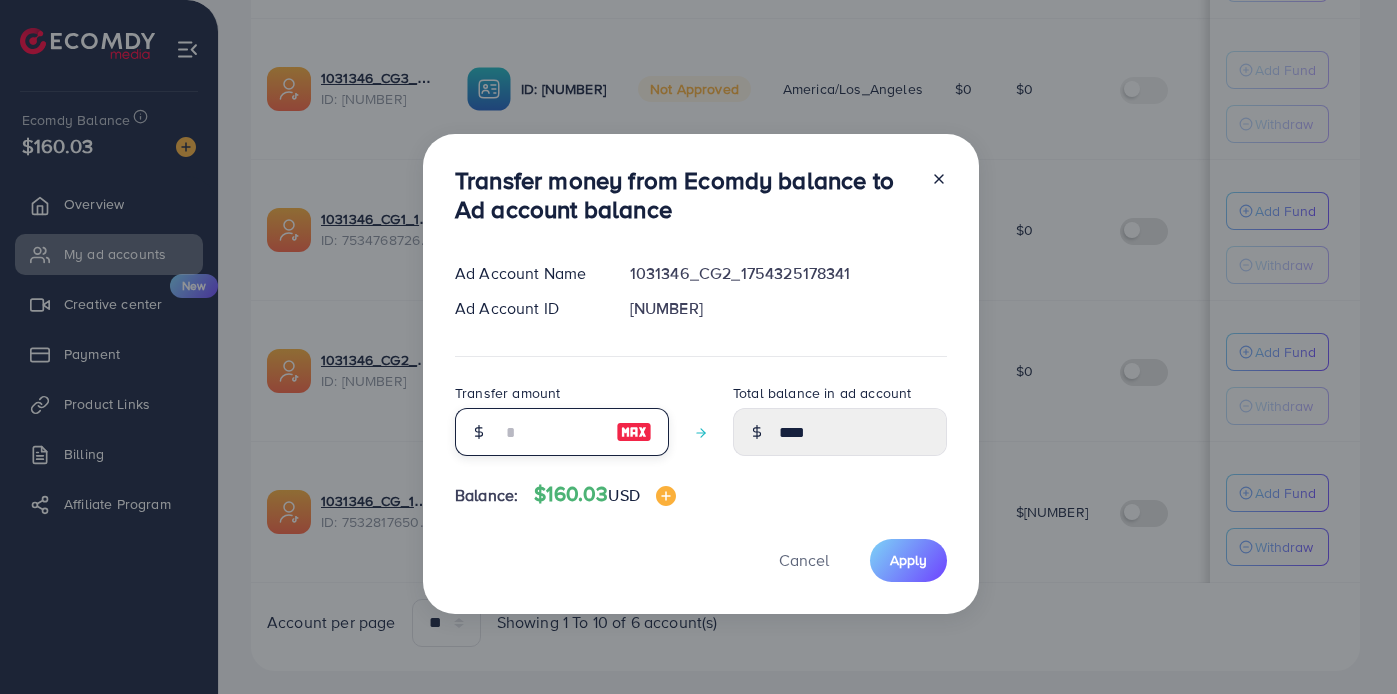 type on "**" 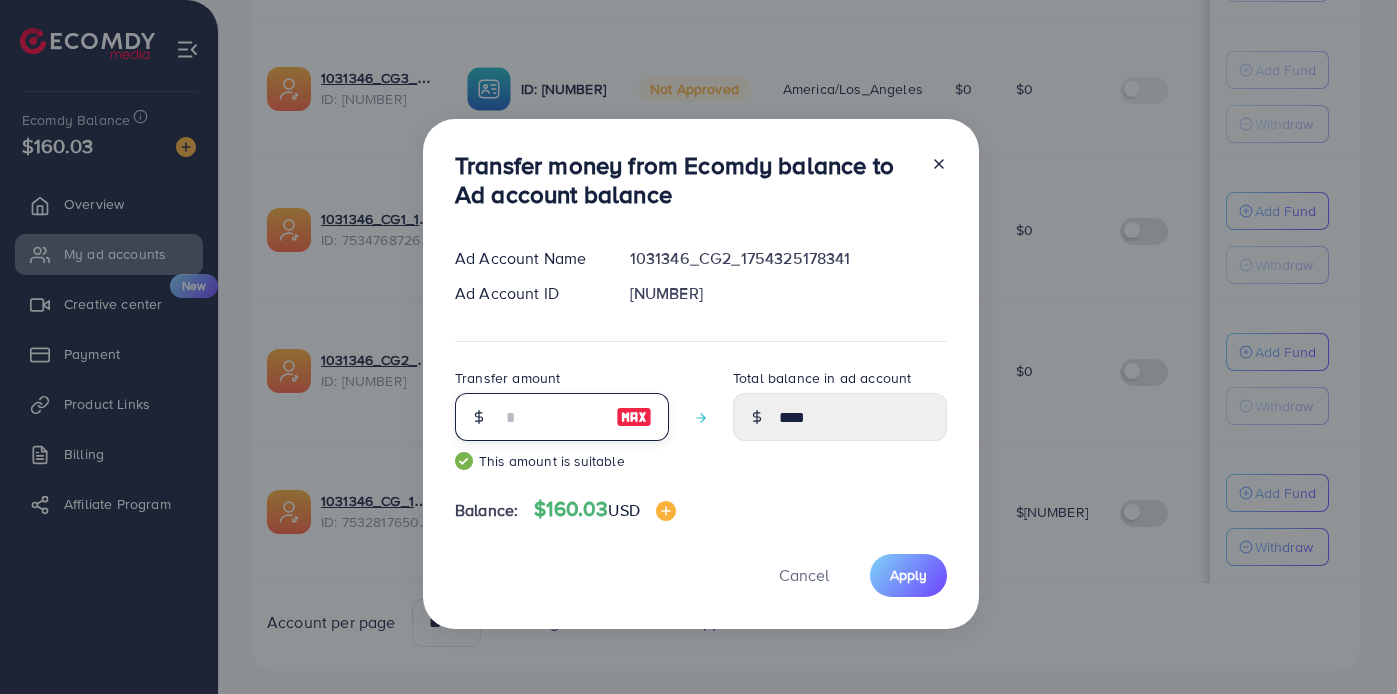 type on "*****" 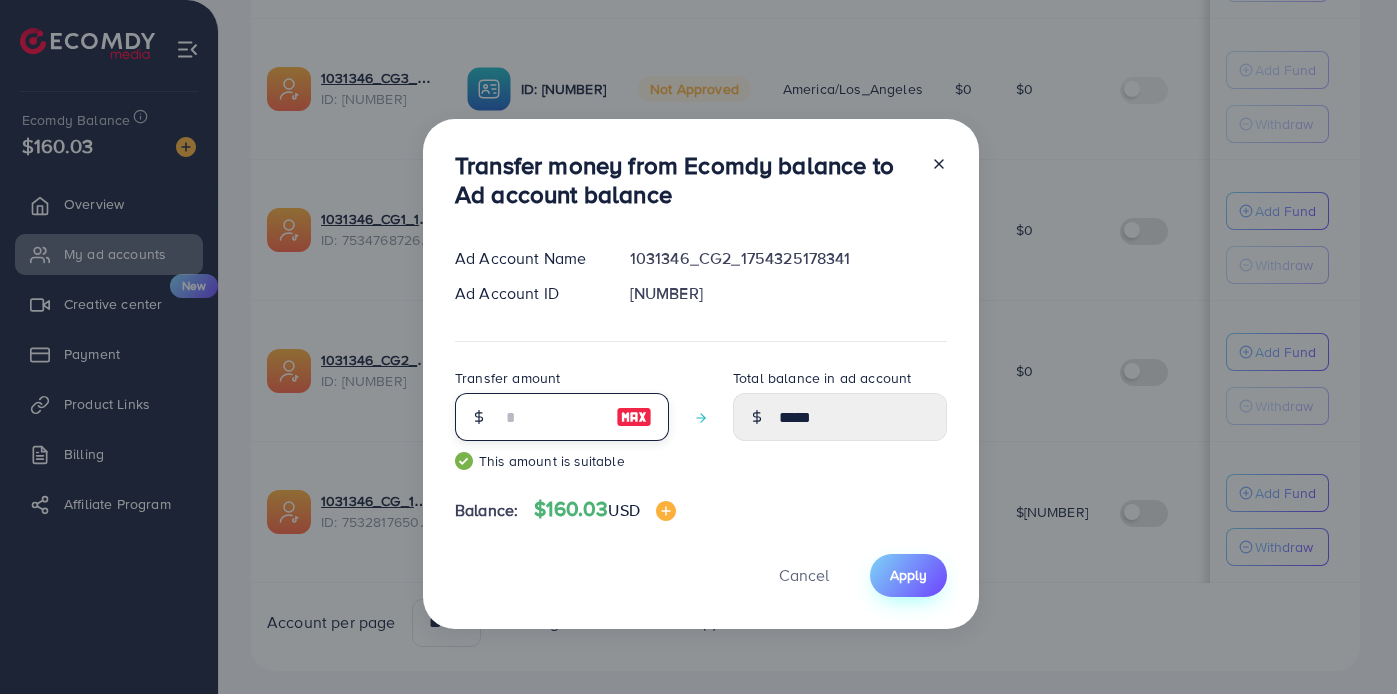 type on "**" 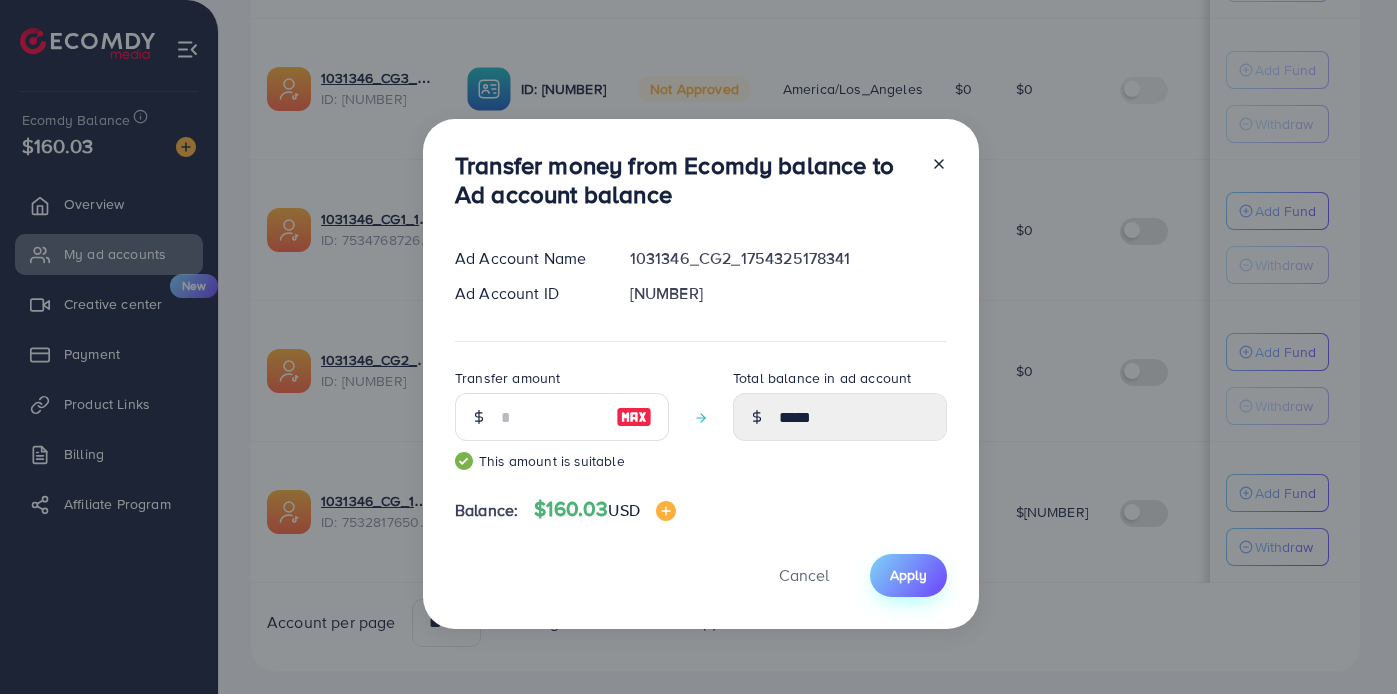 click on "Apply" at bounding box center [908, 575] 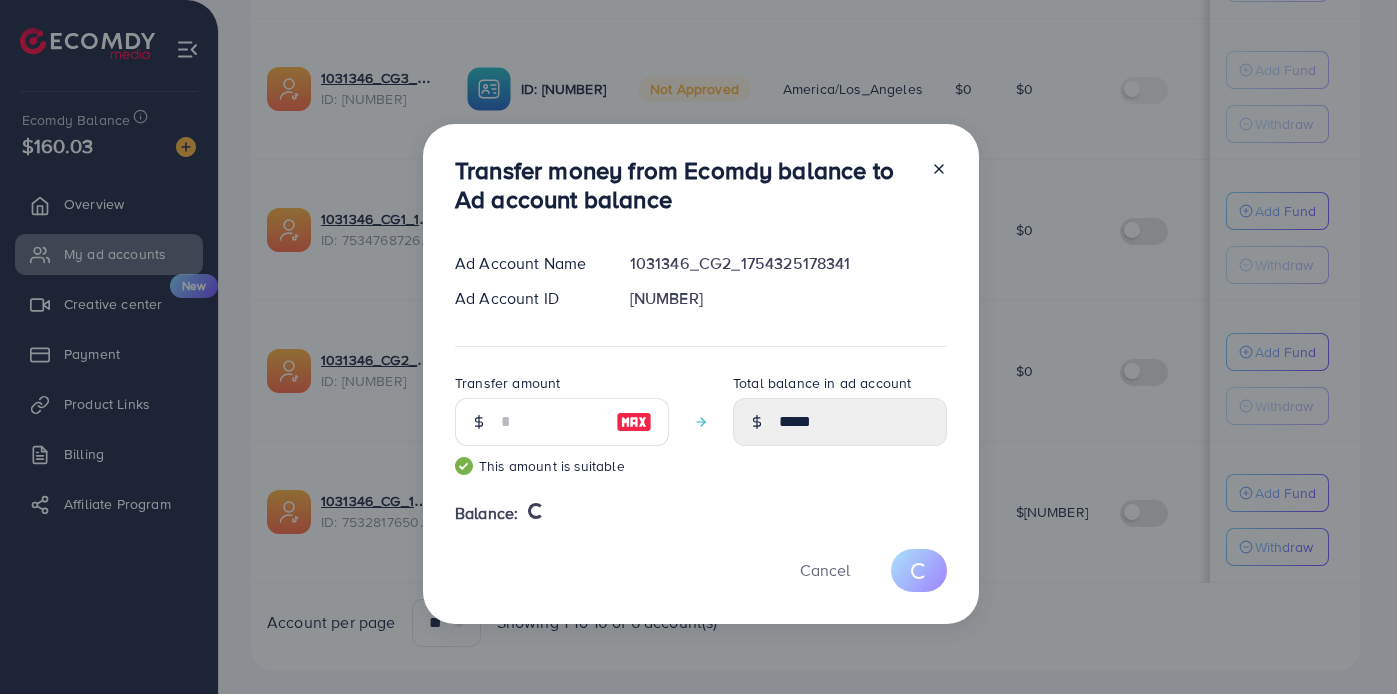 type 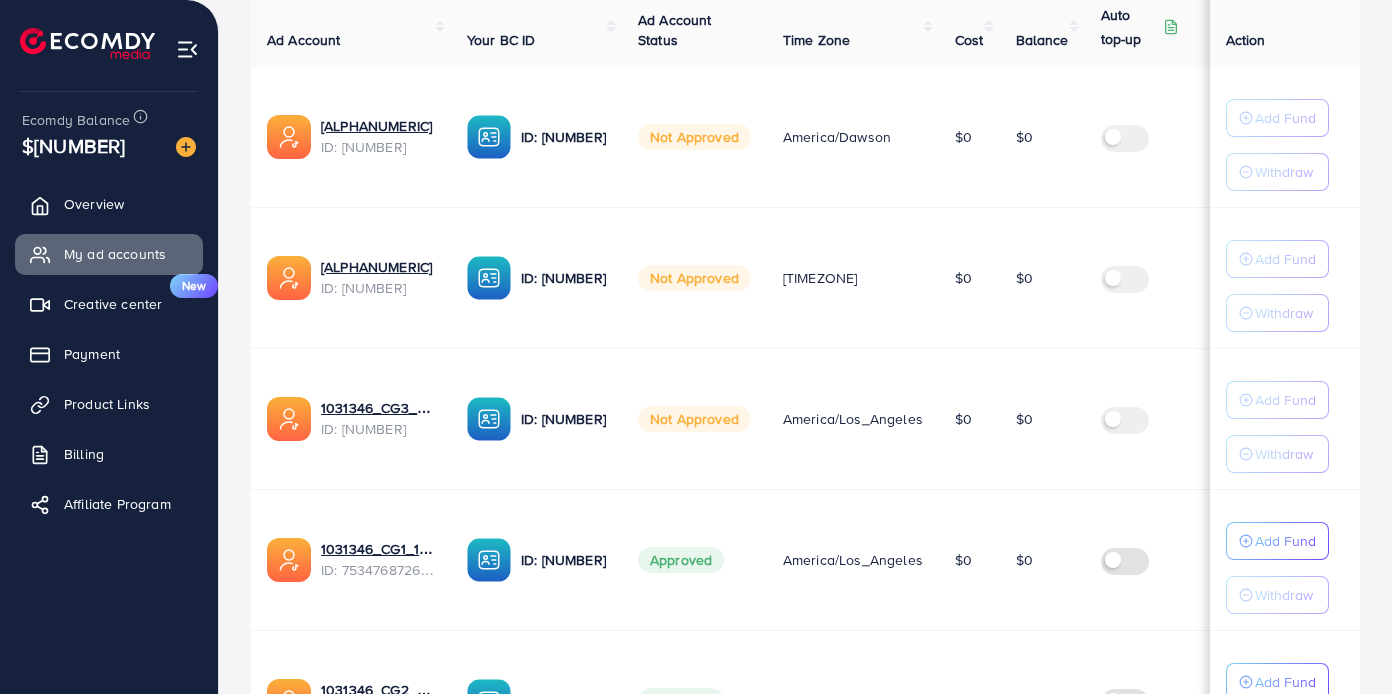 scroll, scrollTop: 409, scrollLeft: 0, axis: vertical 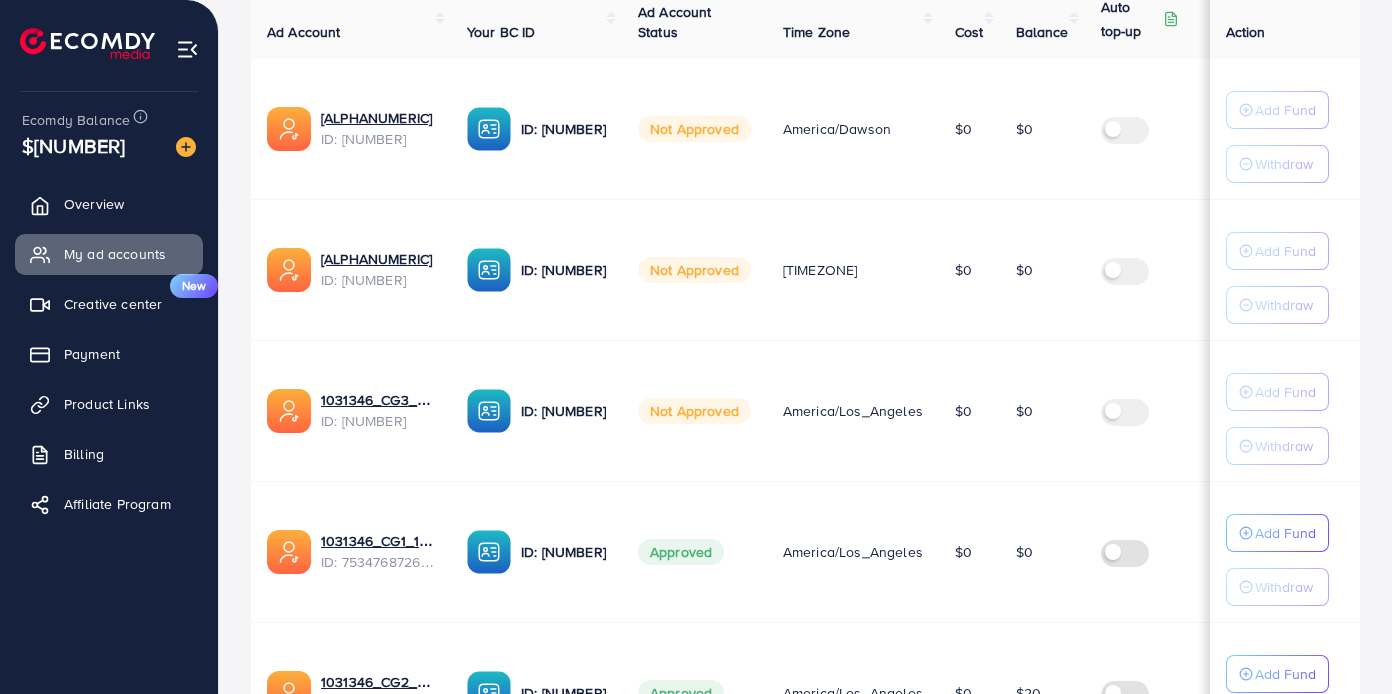 type 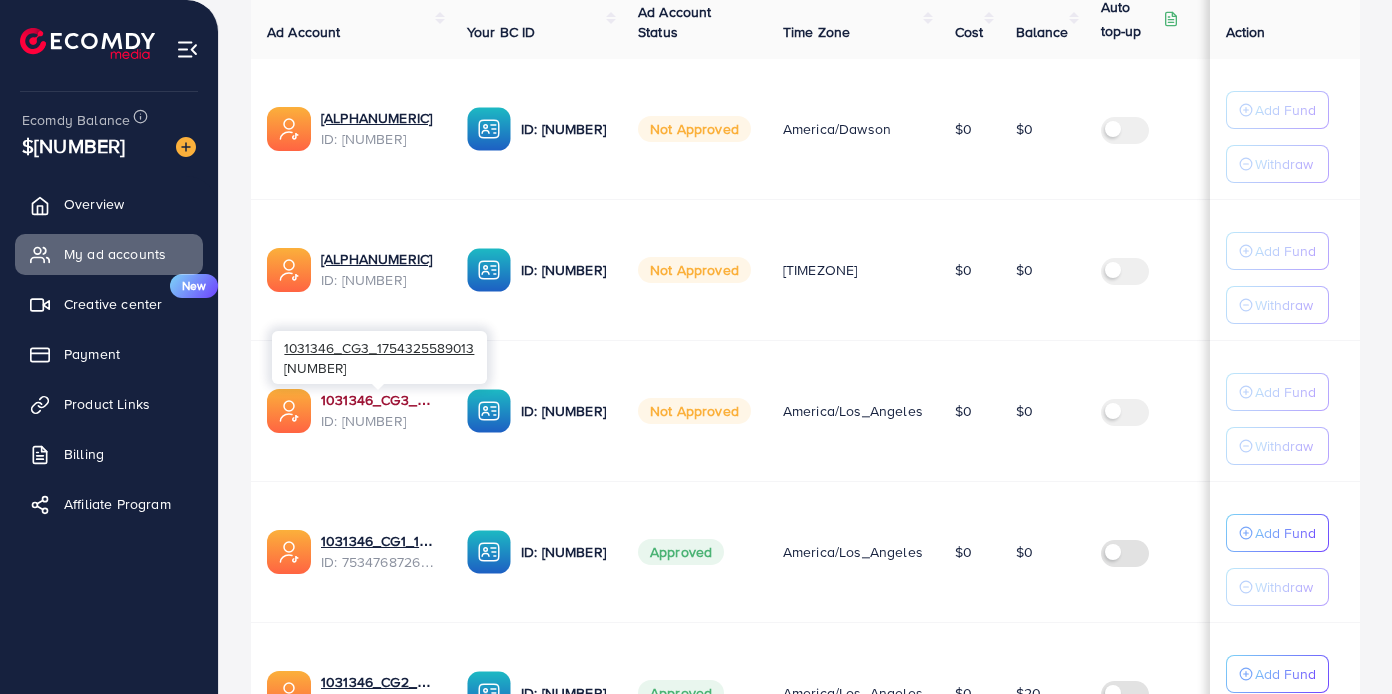 click on "1031346_CG3_1754325589013" at bounding box center [378, 400] 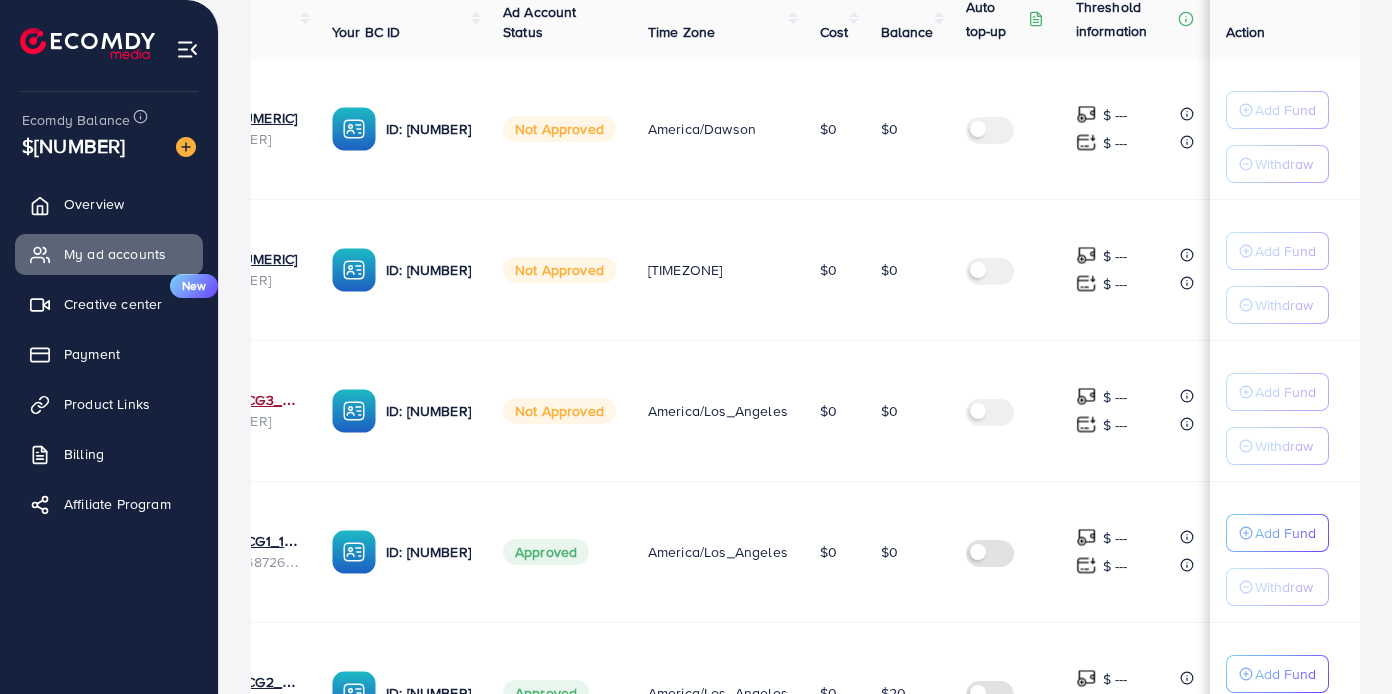 scroll, scrollTop: 0, scrollLeft: 0, axis: both 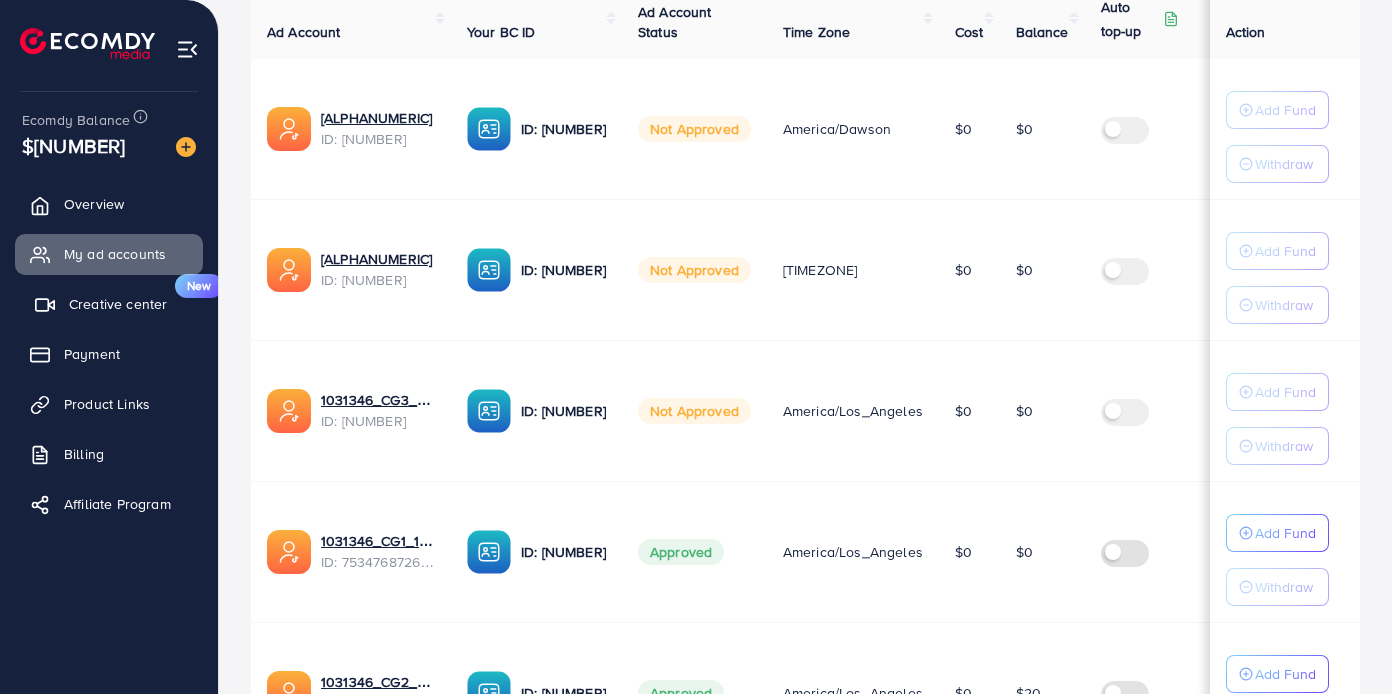 click on "Creative center" at bounding box center (118, 304) 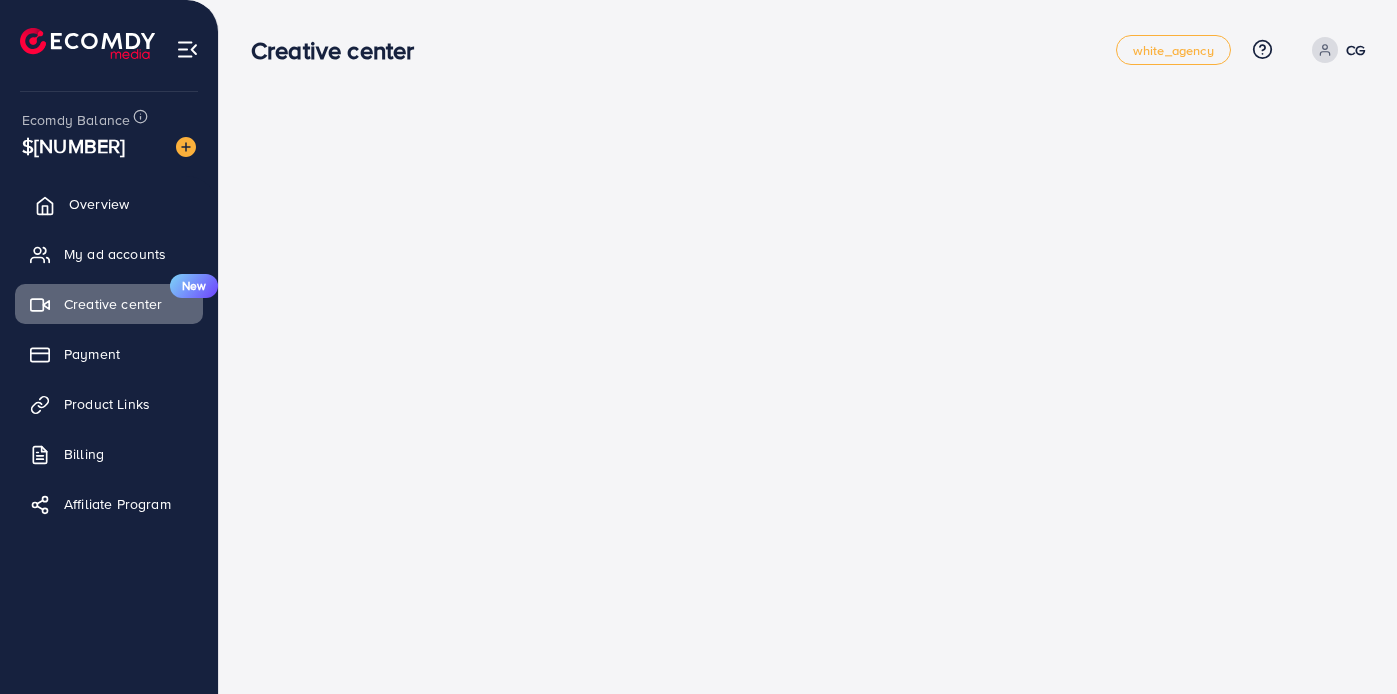 click on "Overview" at bounding box center [109, 204] 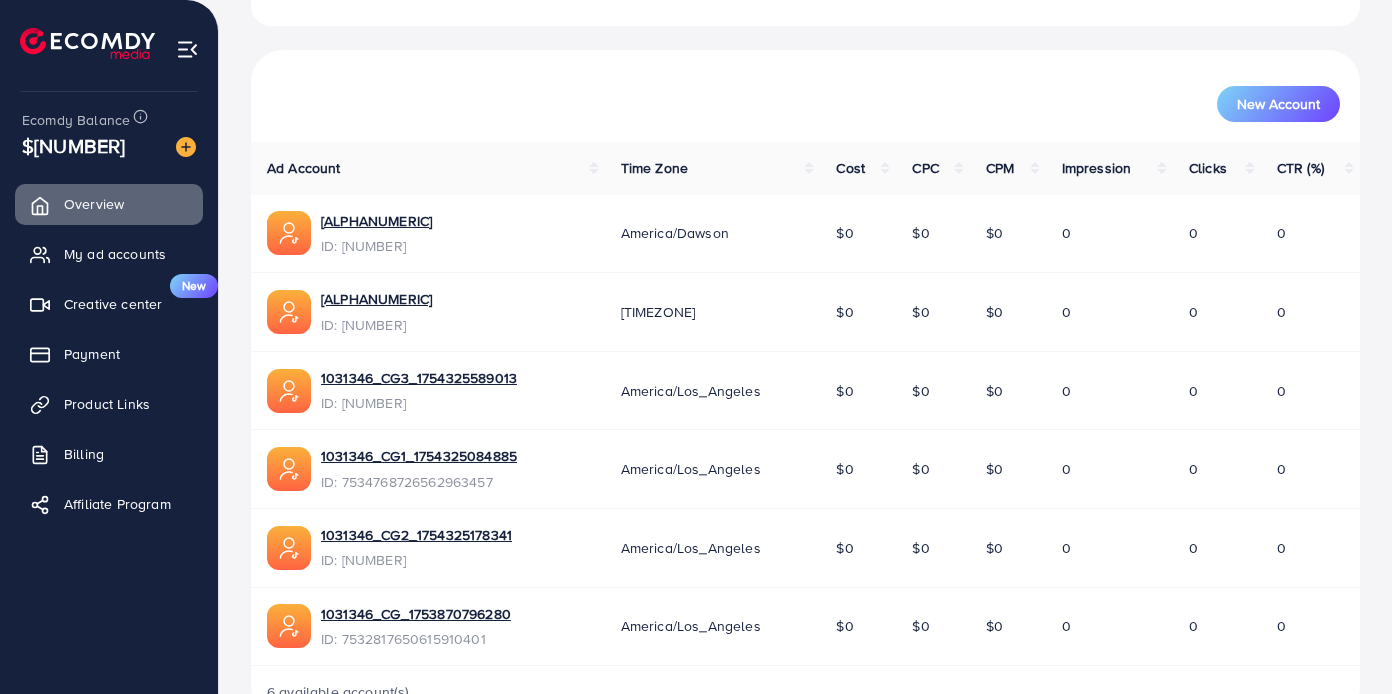 scroll, scrollTop: 272, scrollLeft: 0, axis: vertical 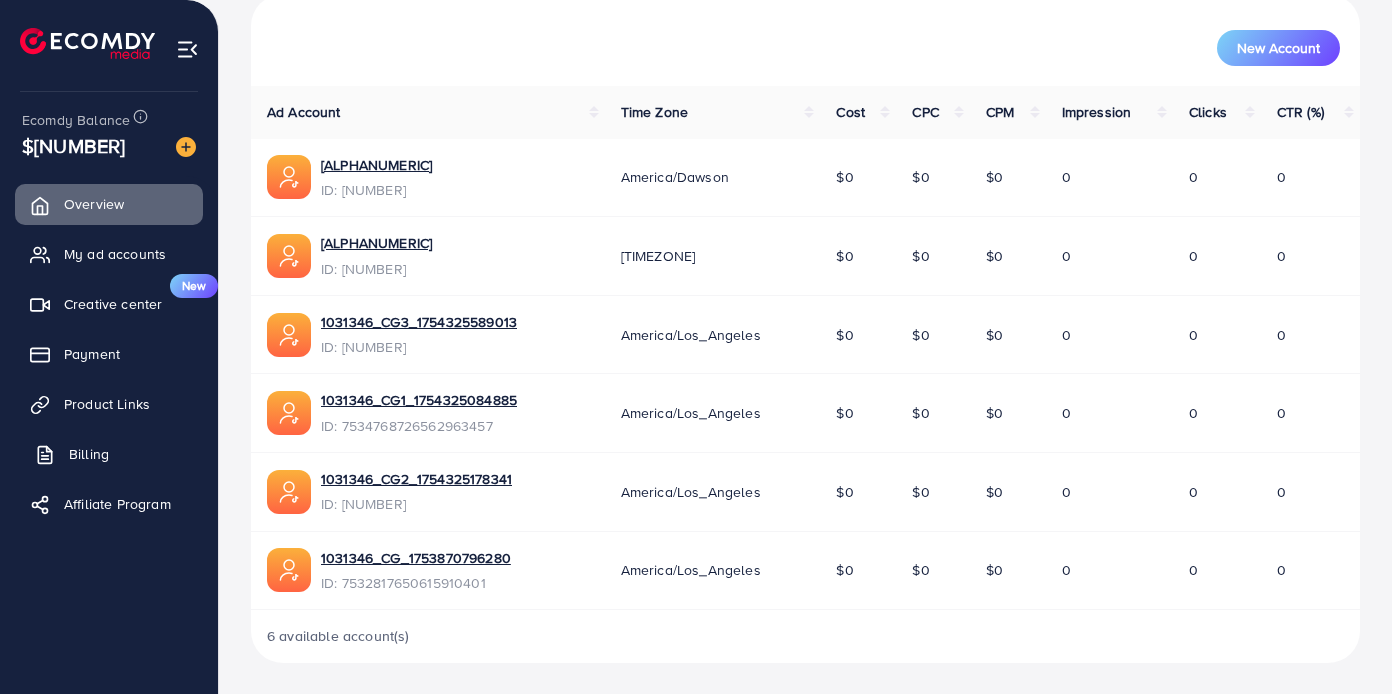 click on "Billing" at bounding box center [109, 454] 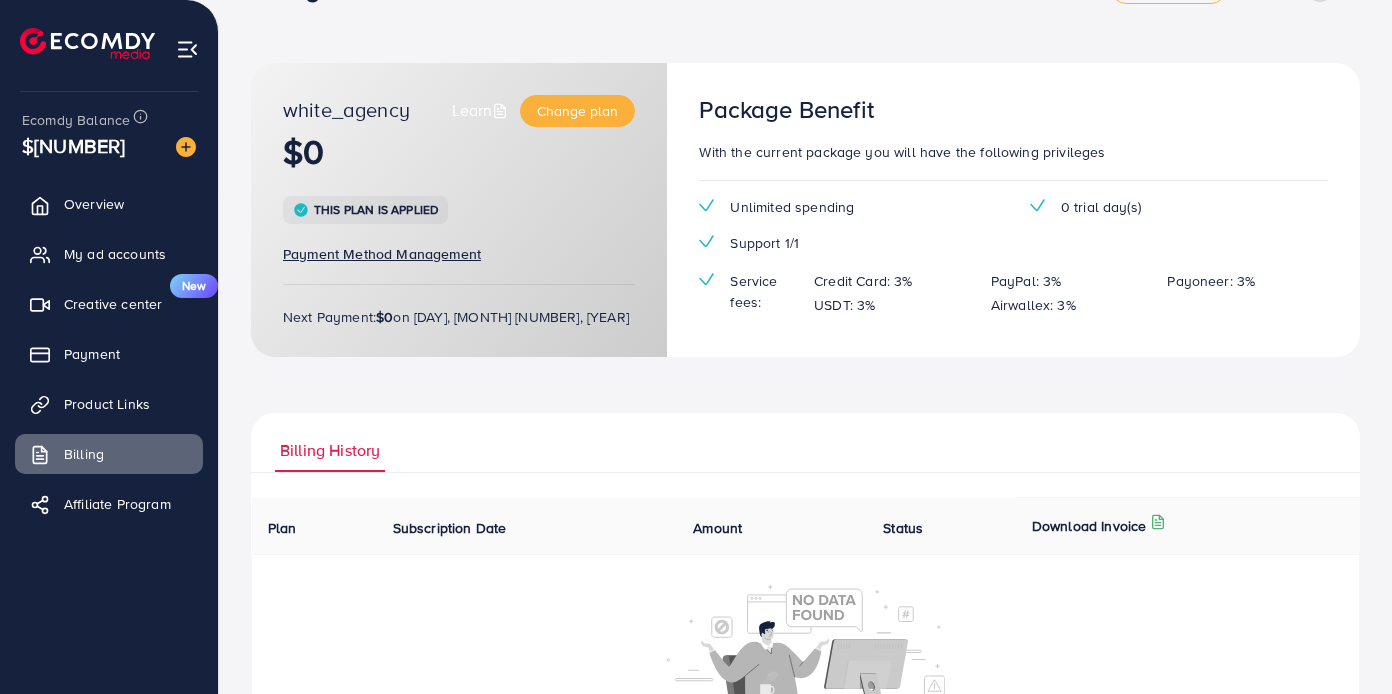 scroll, scrollTop: 208, scrollLeft: 0, axis: vertical 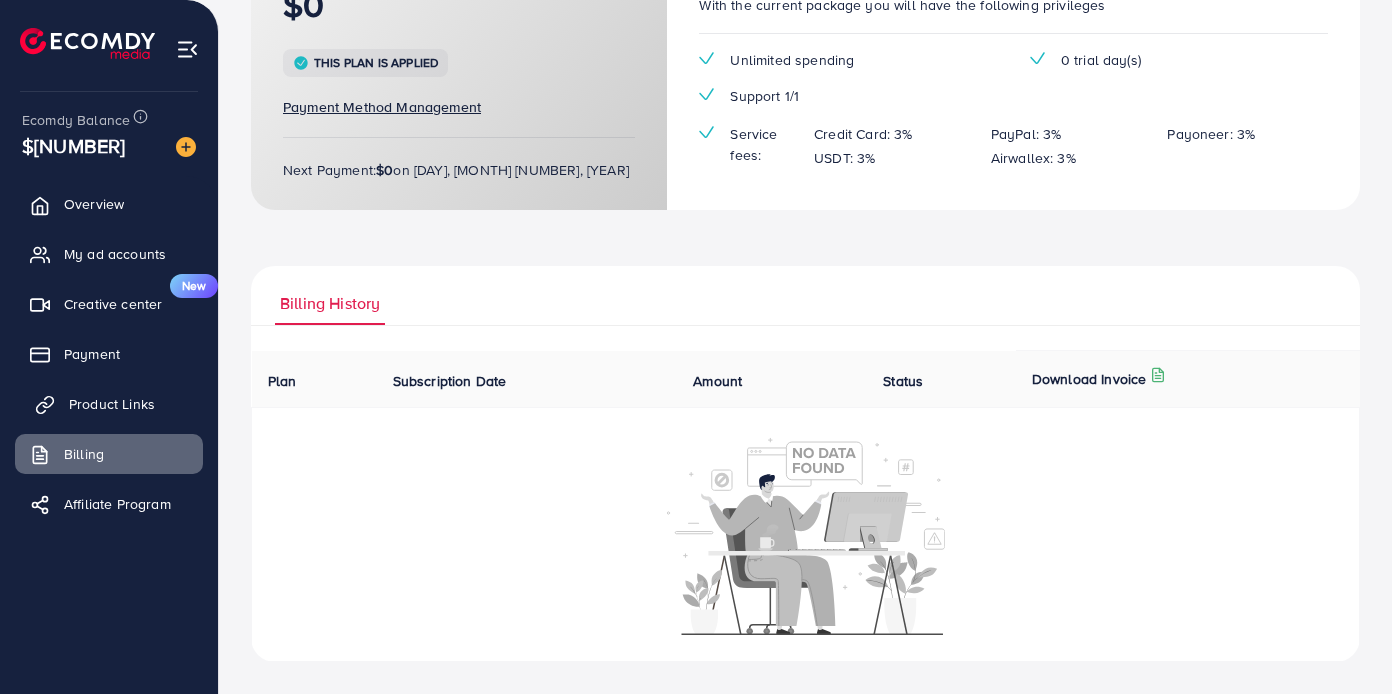 click on "Product Links" at bounding box center (112, 404) 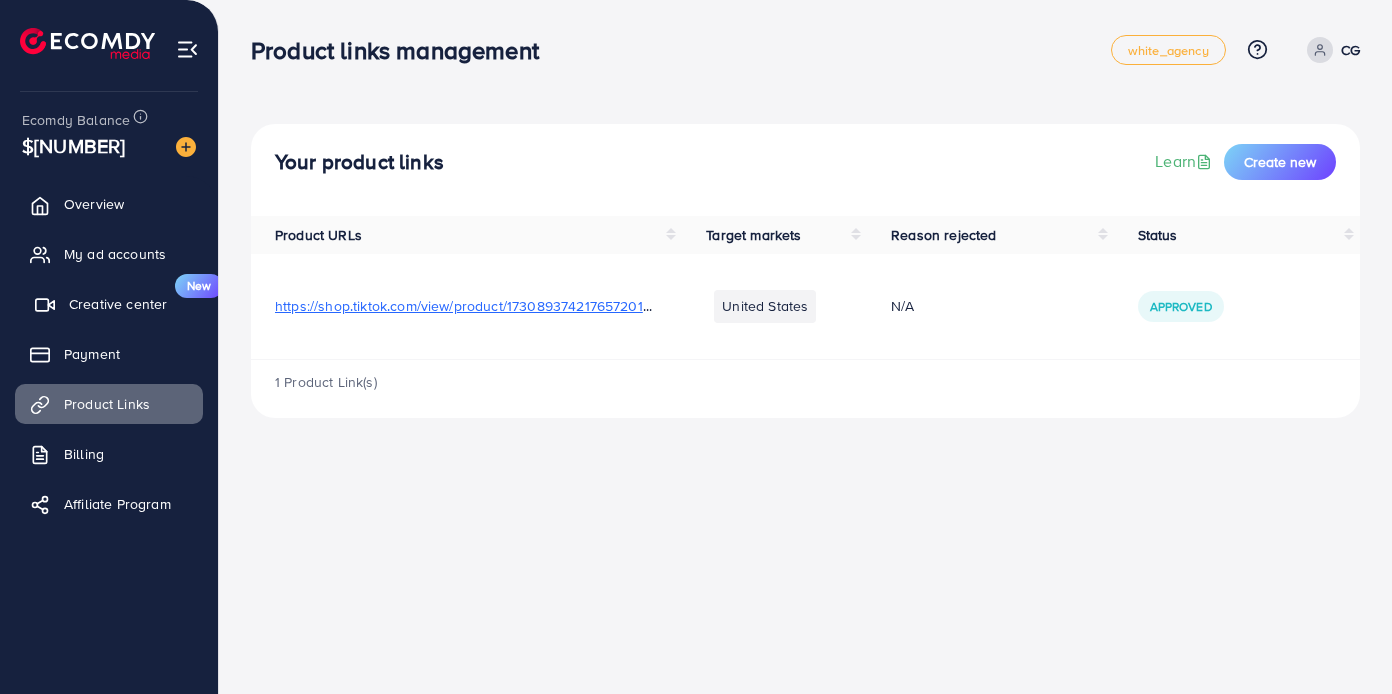 scroll, scrollTop: 0, scrollLeft: 0, axis: both 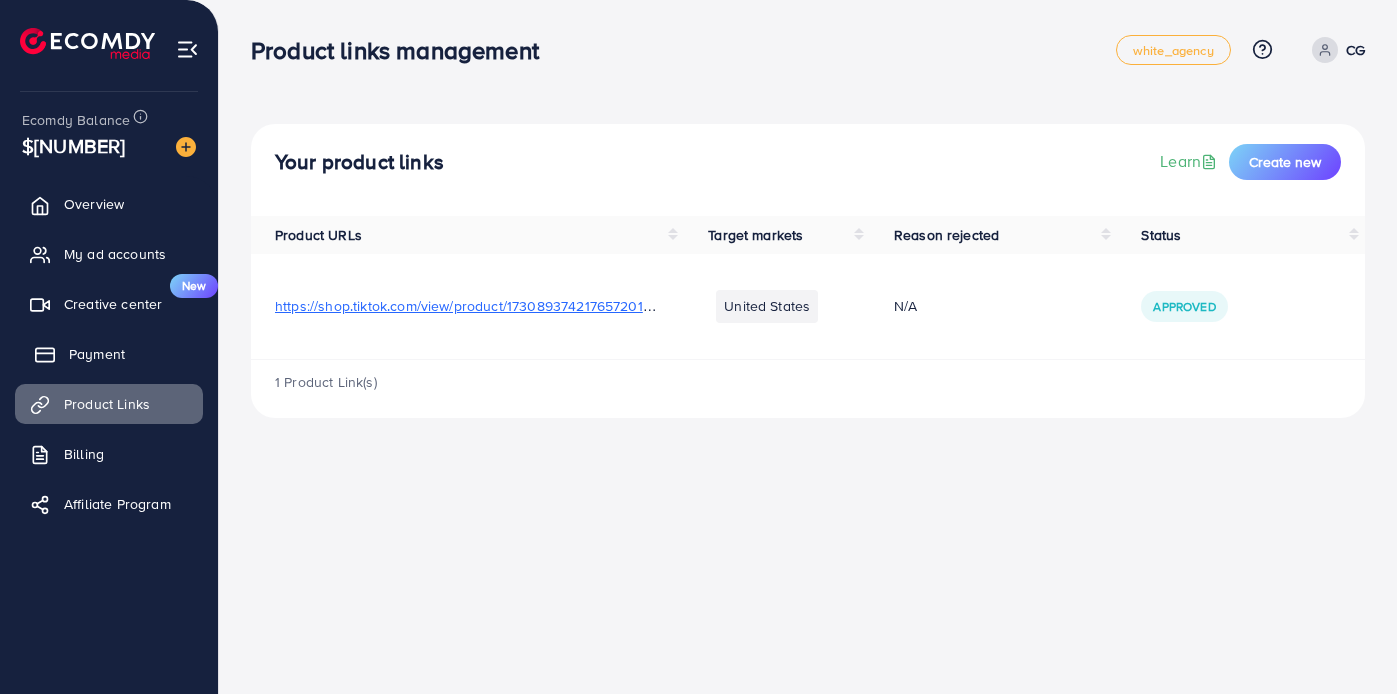drag, startPoint x: 77, startPoint y: 356, endPoint x: 98, endPoint y: 334, distance: 30.413813 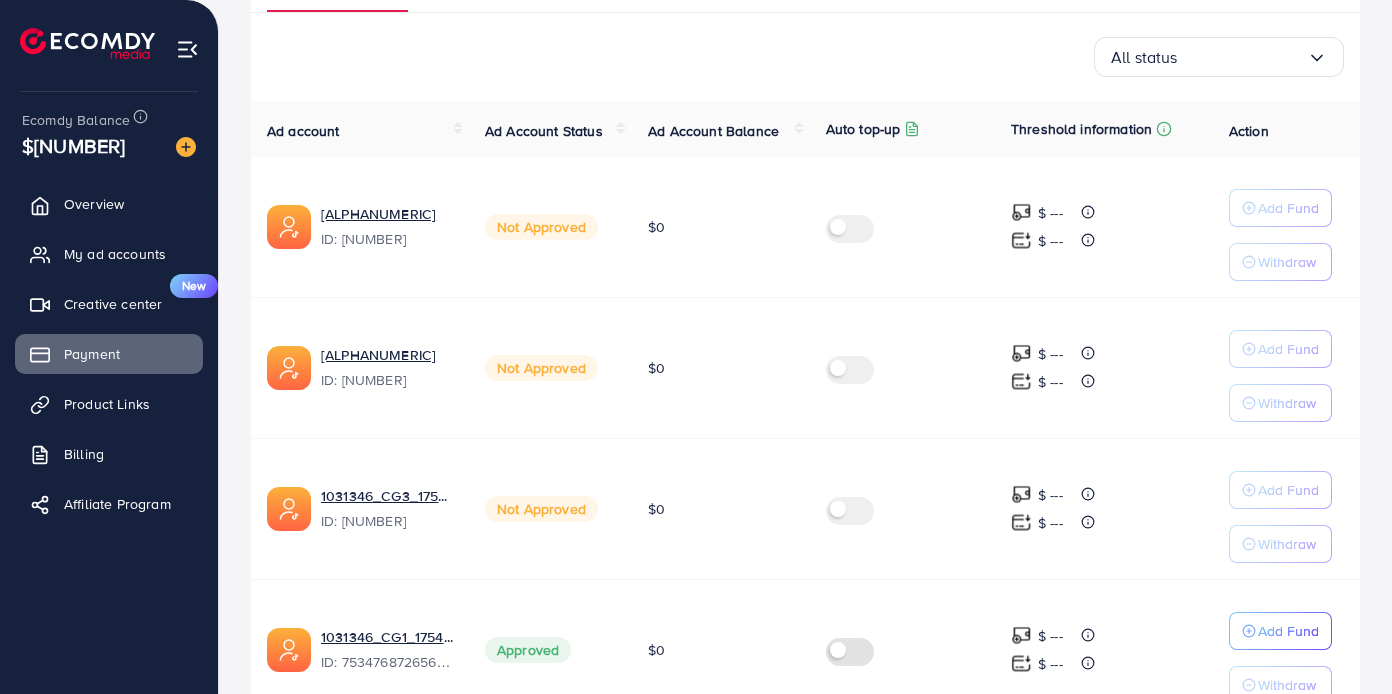 scroll, scrollTop: 348, scrollLeft: 0, axis: vertical 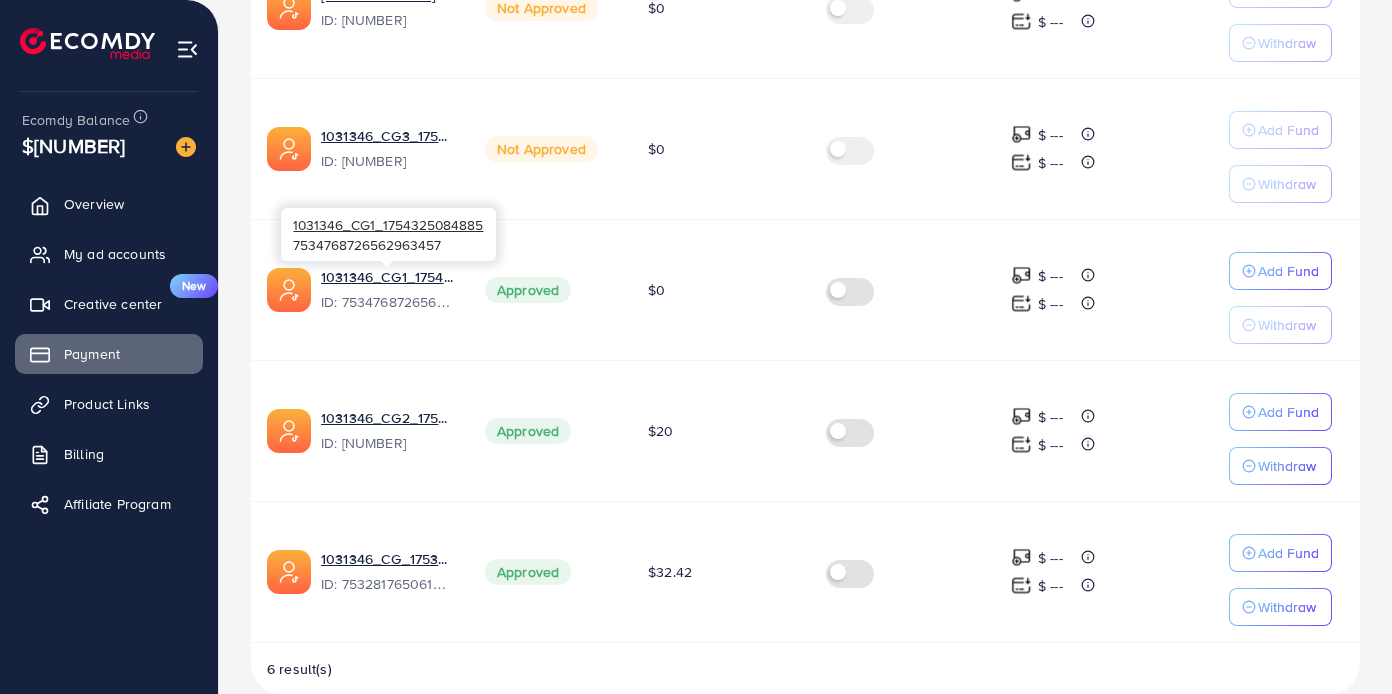 click on "[ALPHANUMERIC] [NUMBER]" at bounding box center (388, 234) 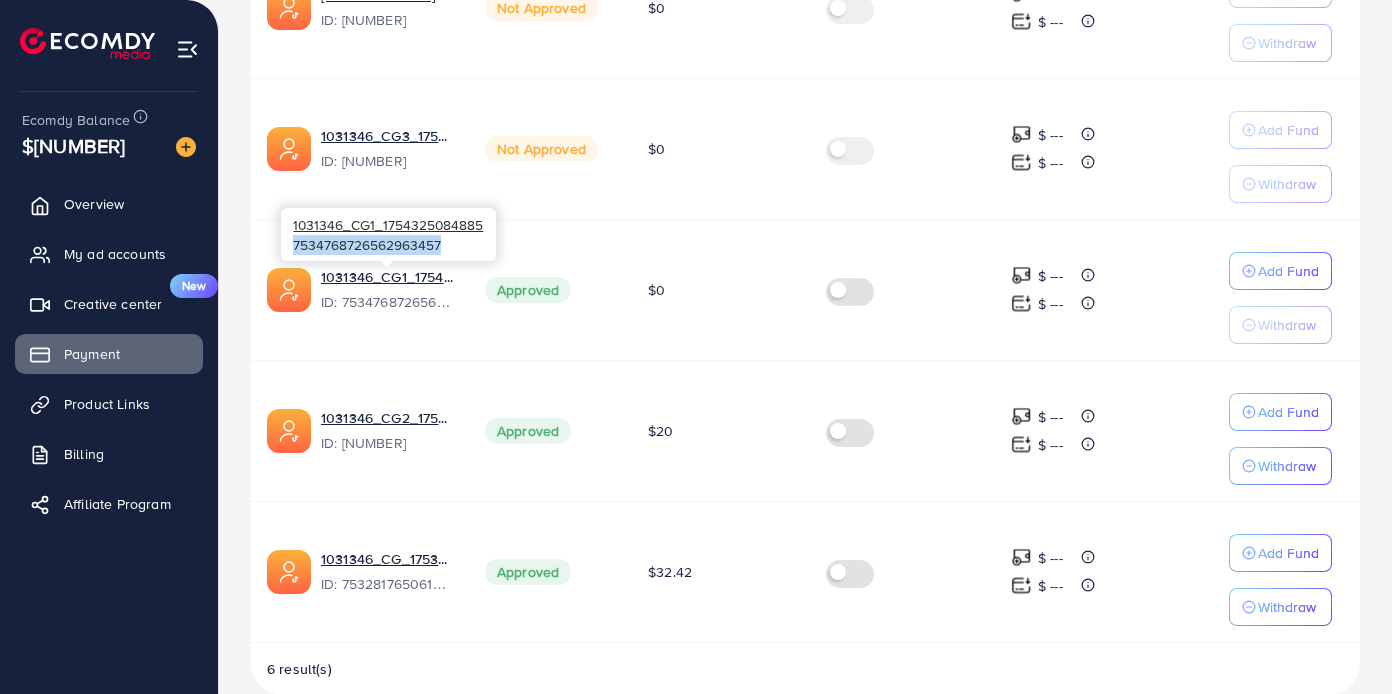 click on "[ALPHANUMERIC] [NUMBER]" at bounding box center [388, 234] 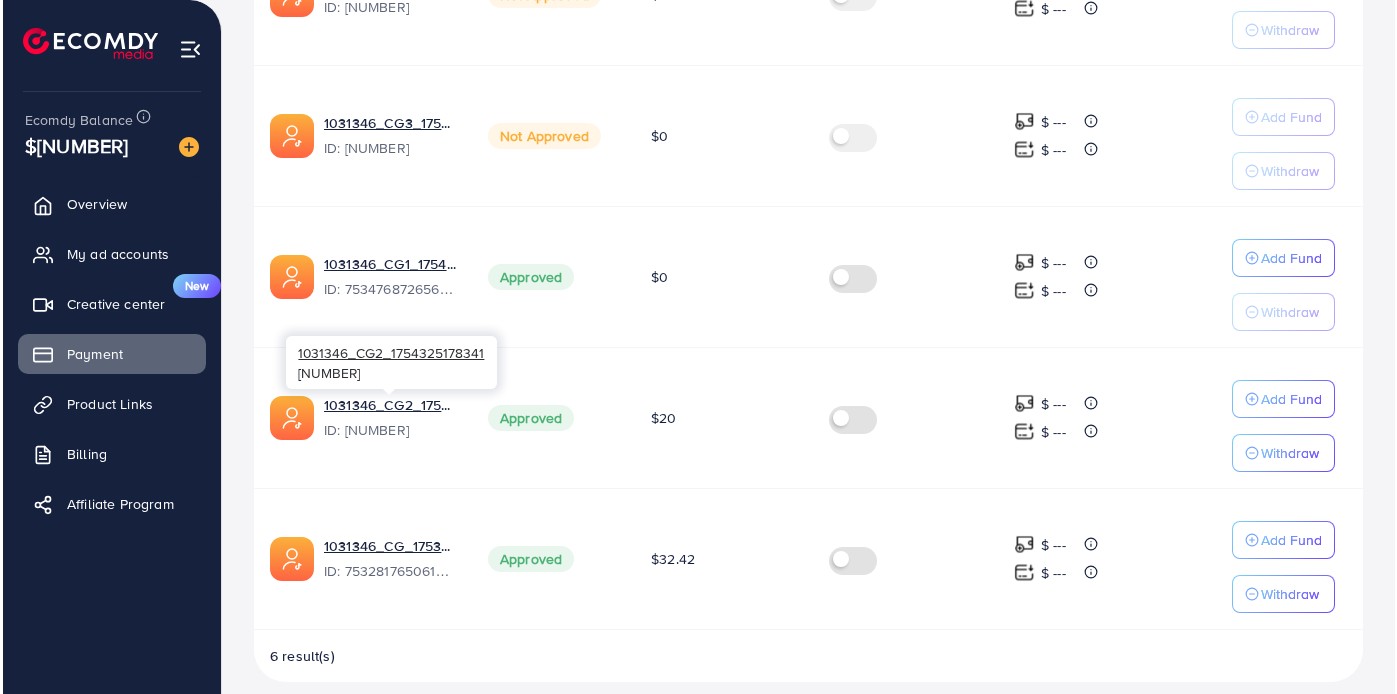 scroll, scrollTop: 748, scrollLeft: 0, axis: vertical 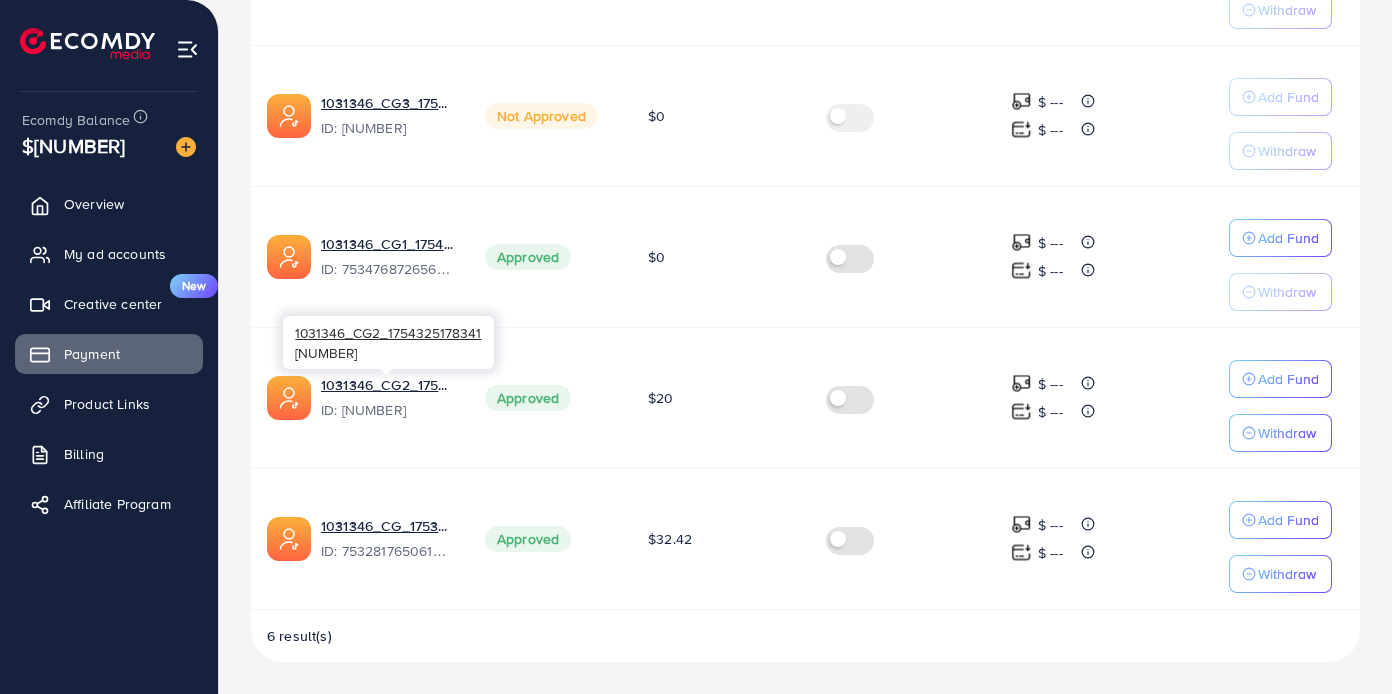 click on "[ALPHANUMERIC] [NUMBER]" at bounding box center (388, 342) 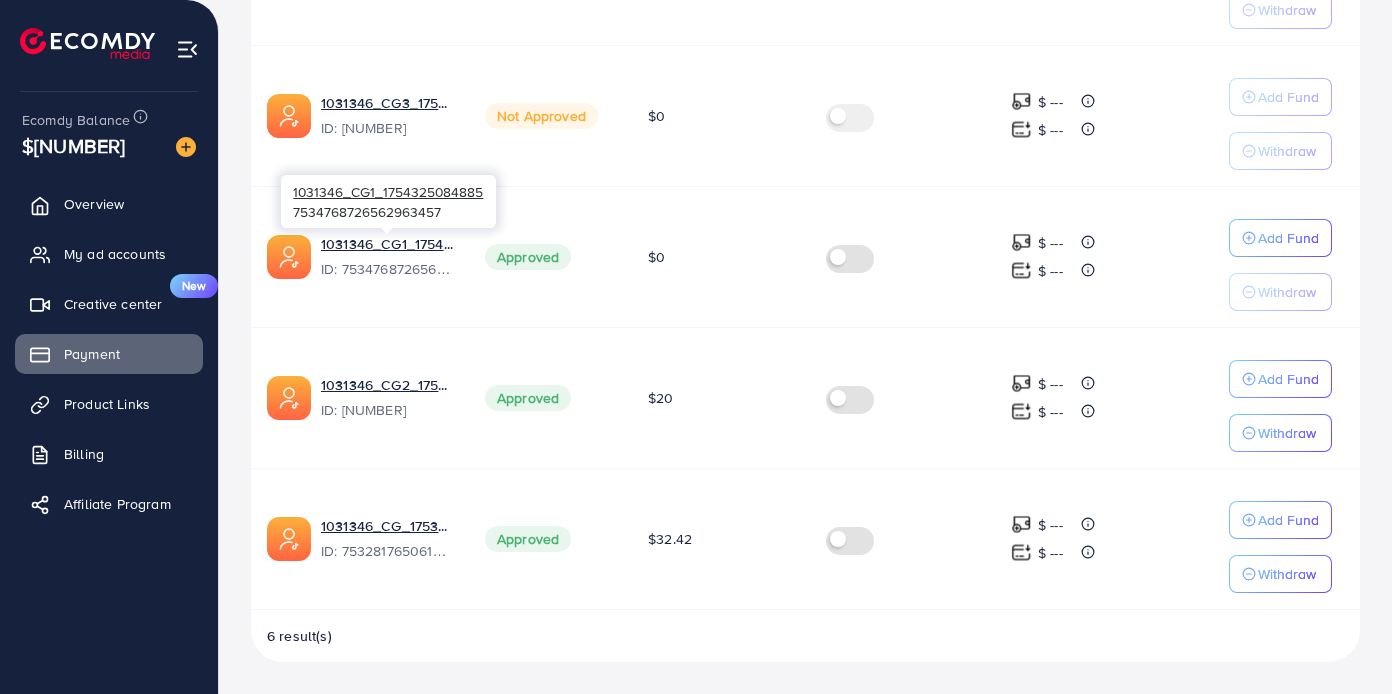 click on "ID: 7534768726562963457" at bounding box center (387, 269) 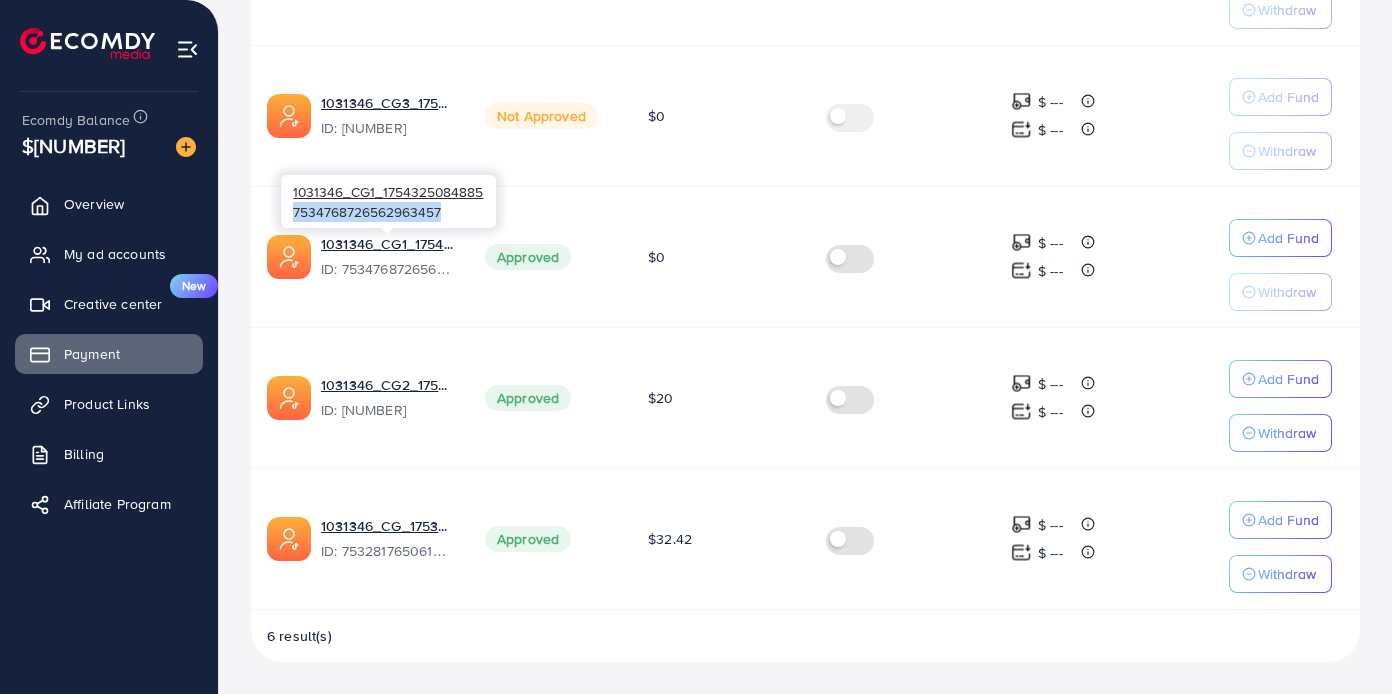 click on "[ALPHANUMERIC] [NUMBER]" at bounding box center (388, 201) 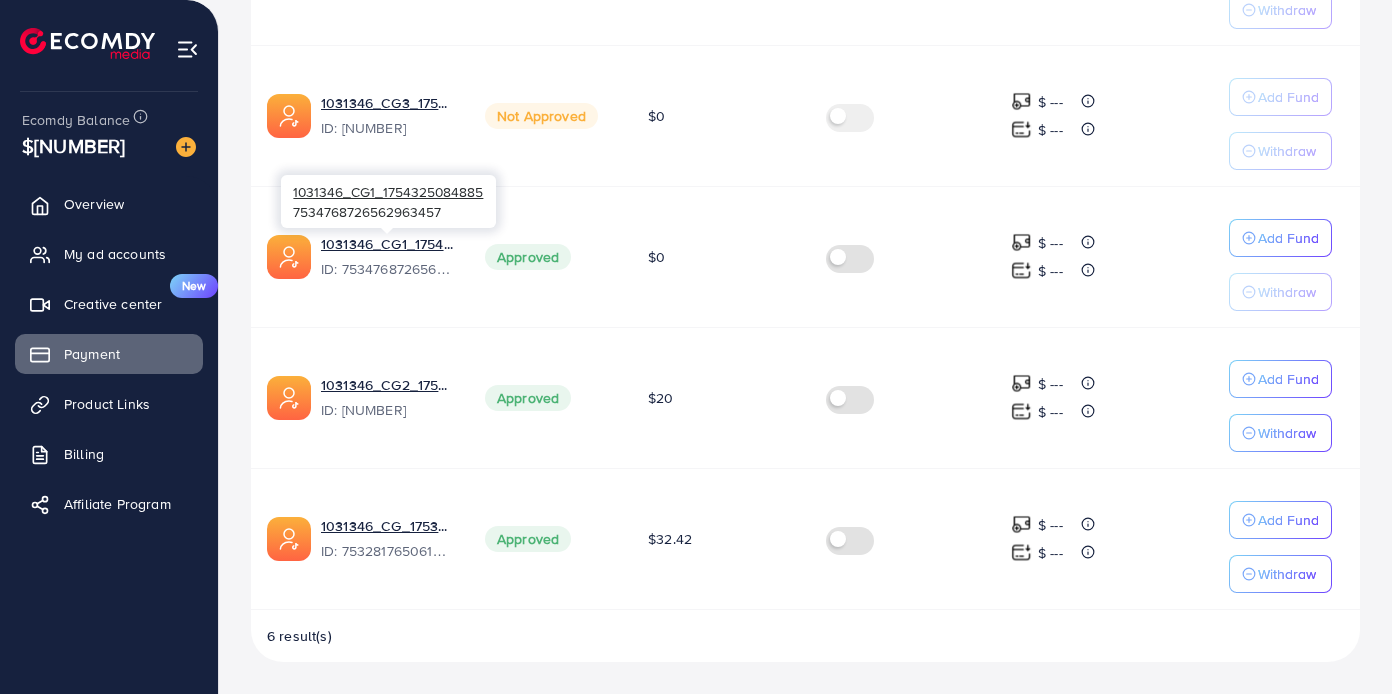 click on "[ALPHANUMERIC] [NUMBER]" at bounding box center (388, 201) 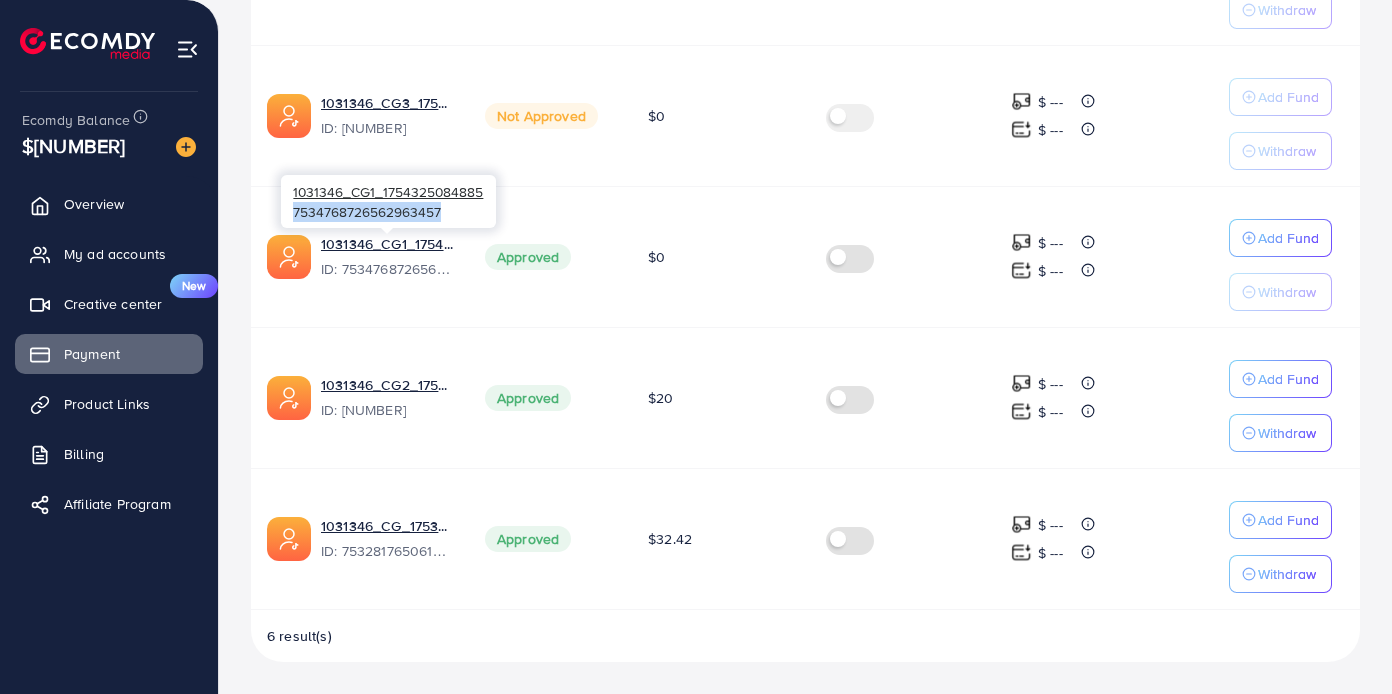 copy on "7534768726562963457" 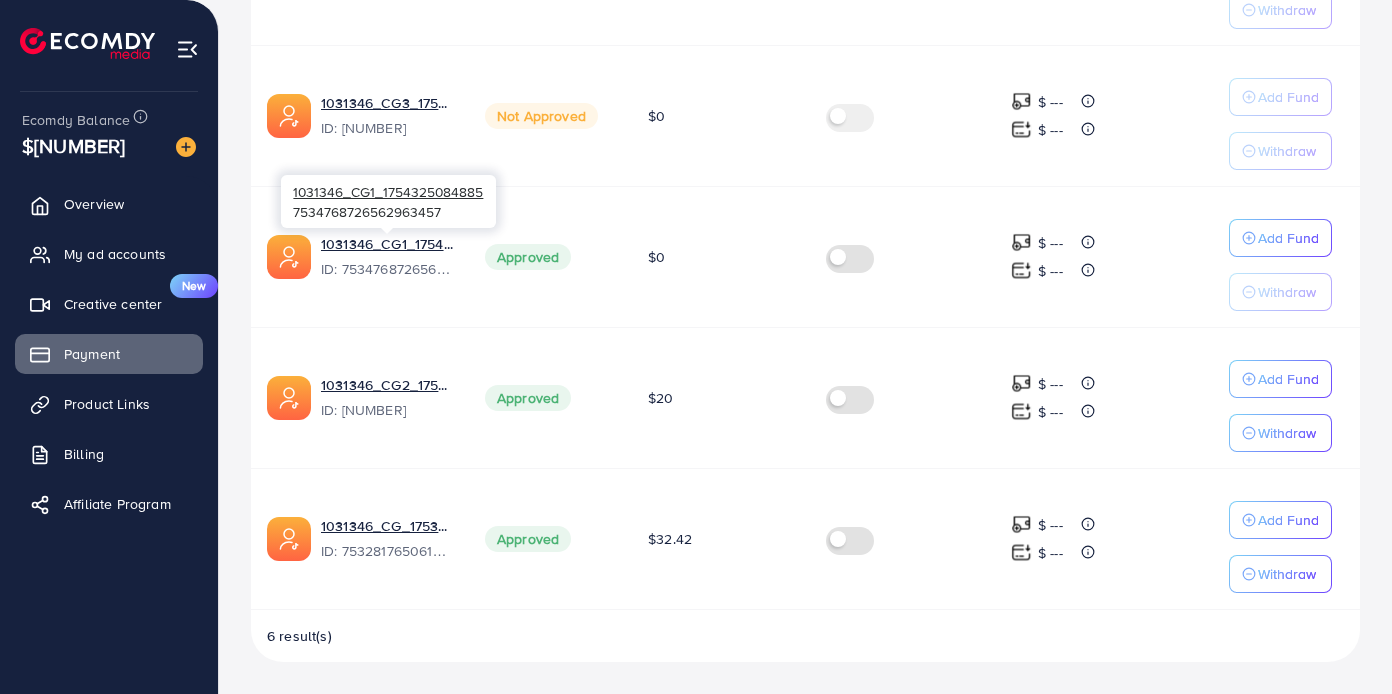 click on "ID: 7534768726562963457" at bounding box center [387, 269] 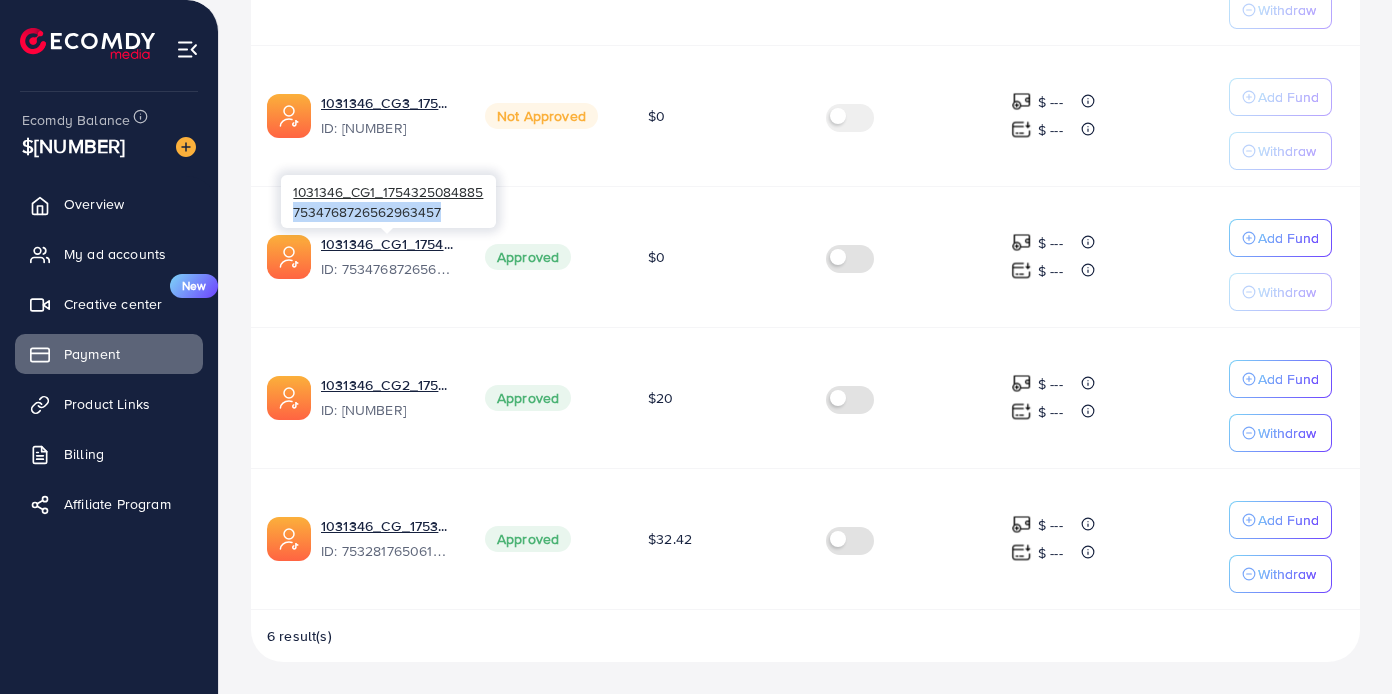click on "[ALPHANUMERIC] [NUMBER]" at bounding box center [388, 201] 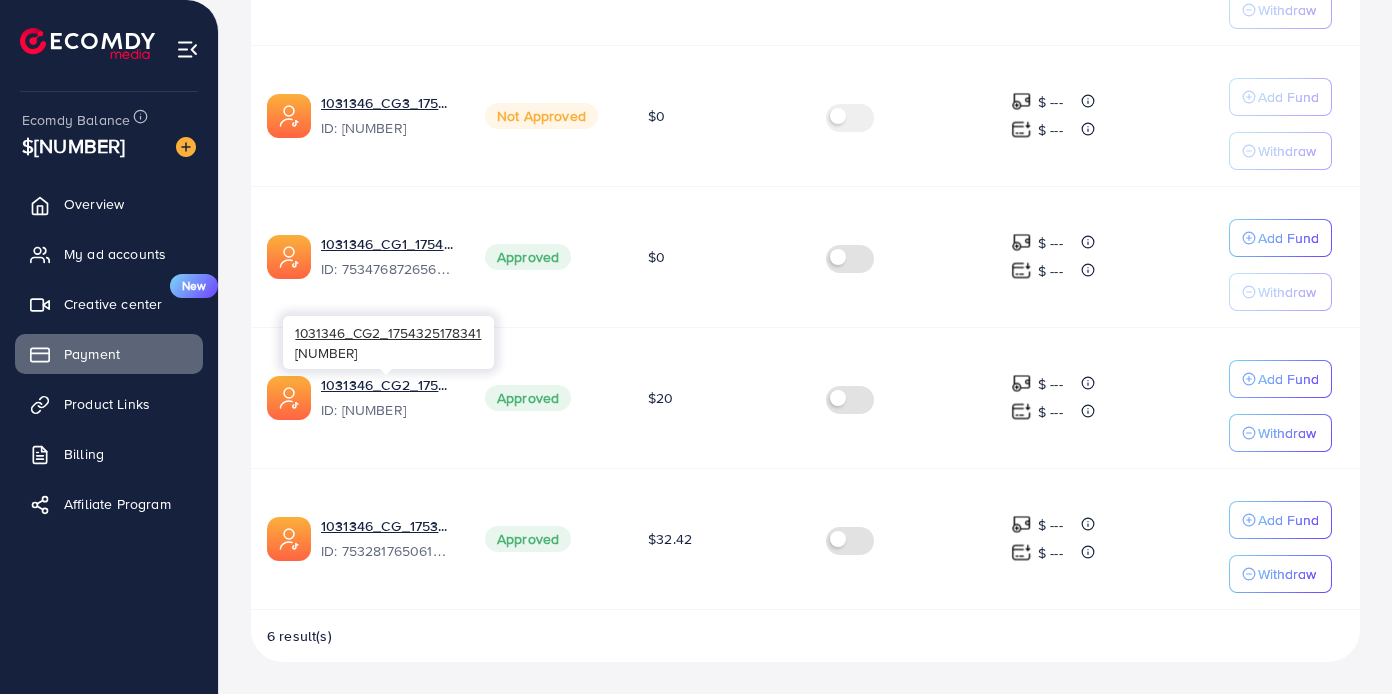 click on "[ALPHANUMERIC] [NUMBER]" at bounding box center [388, 342] 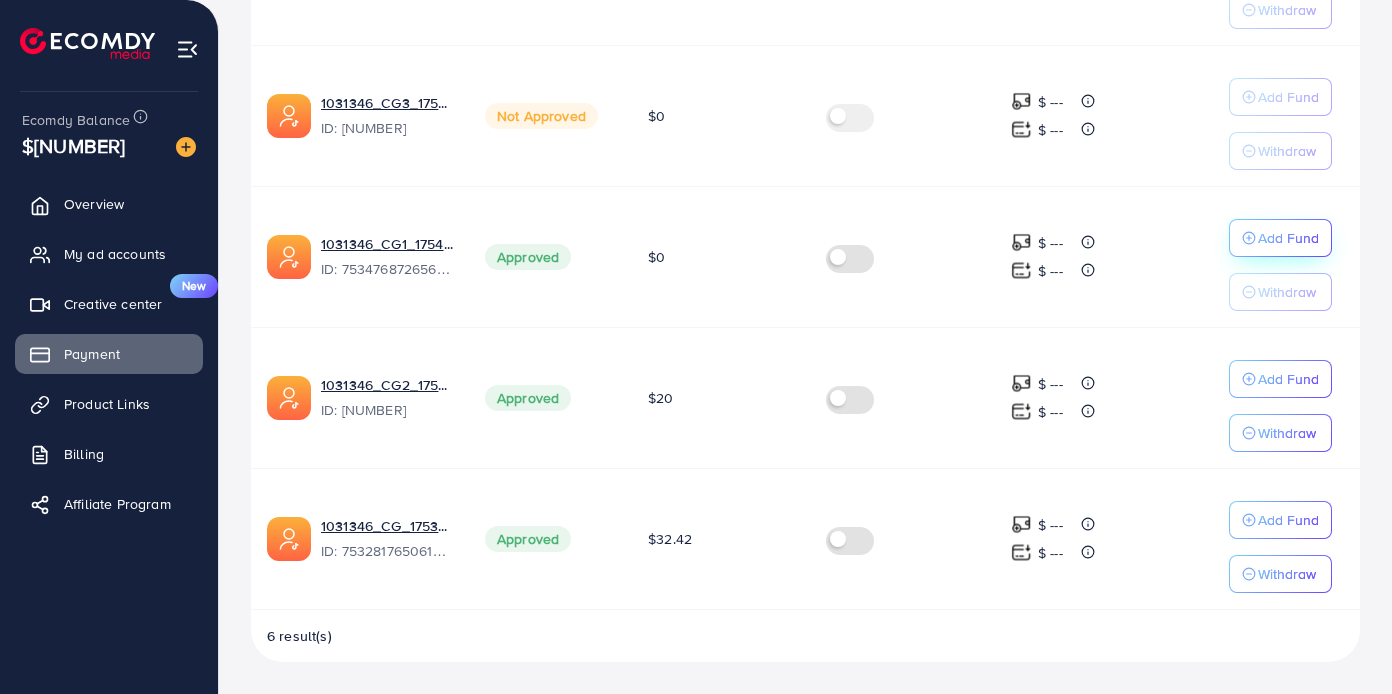 click on "Add Fund" at bounding box center [1288, 238] 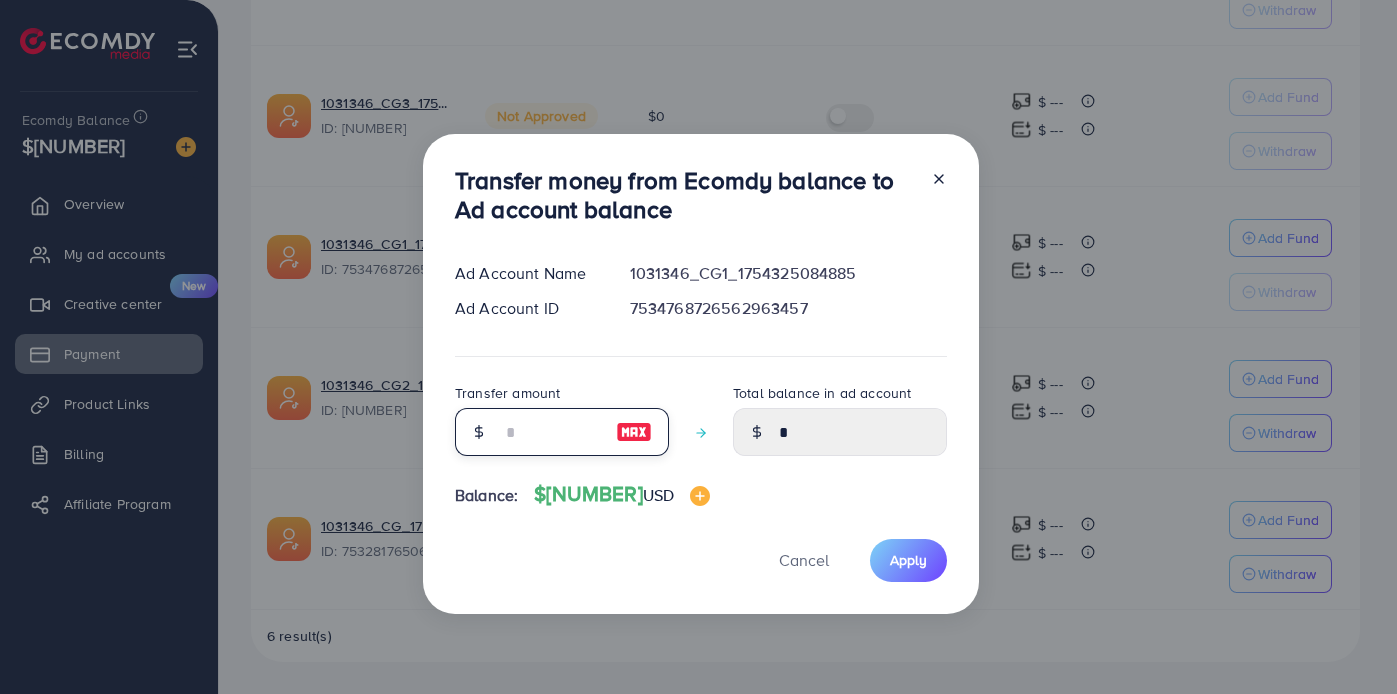 click at bounding box center (551, 432) 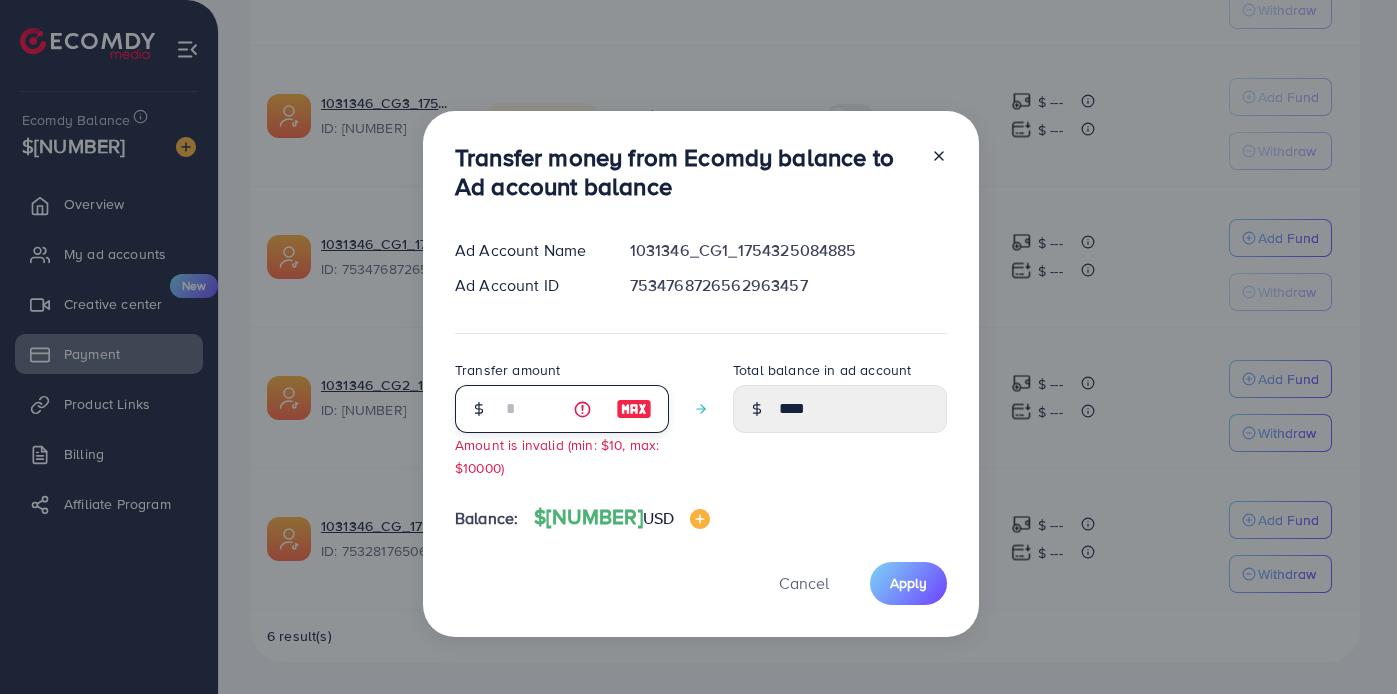 type on "**" 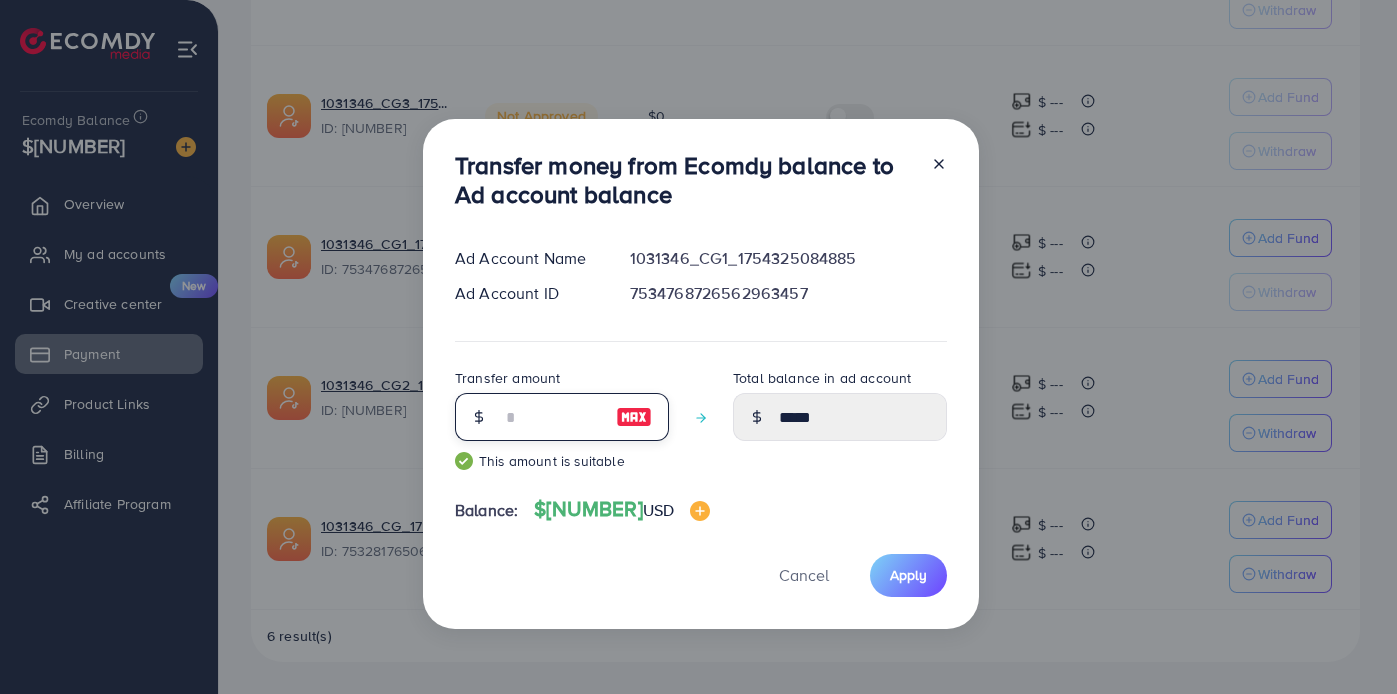 type on "**" 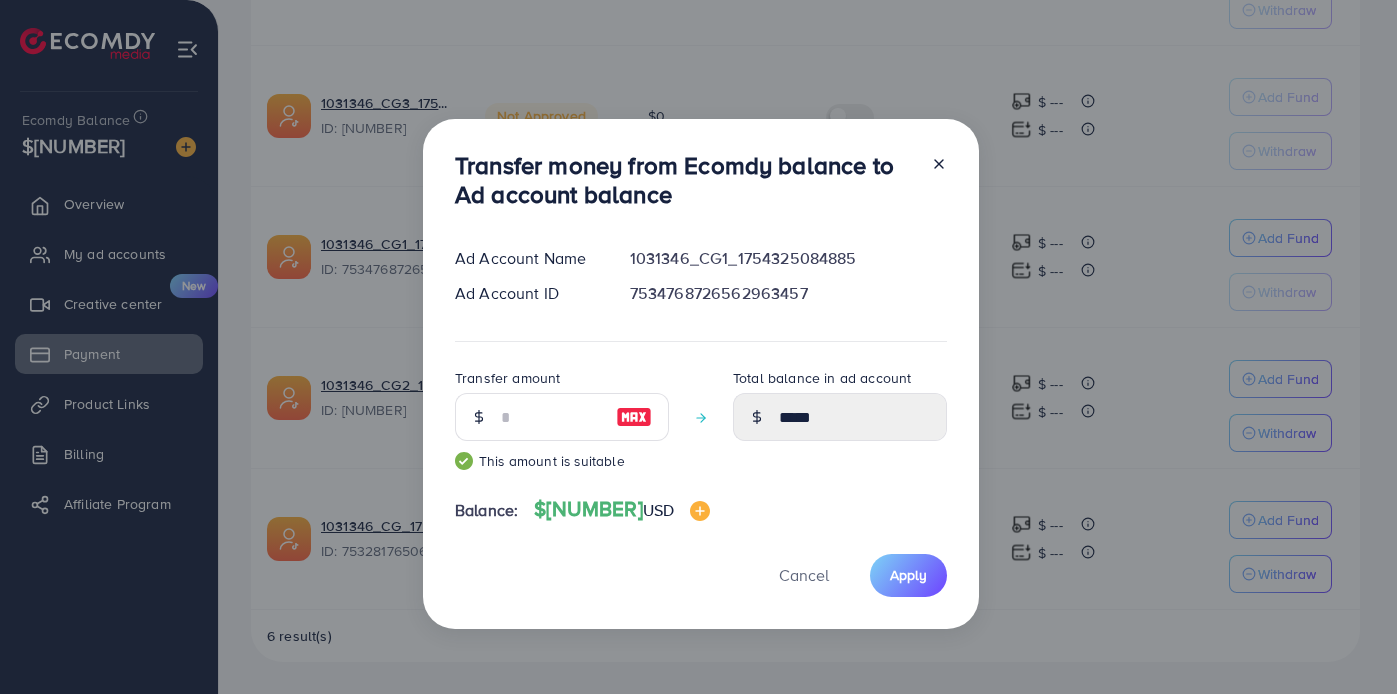 click on "Apply" at bounding box center [908, 575] 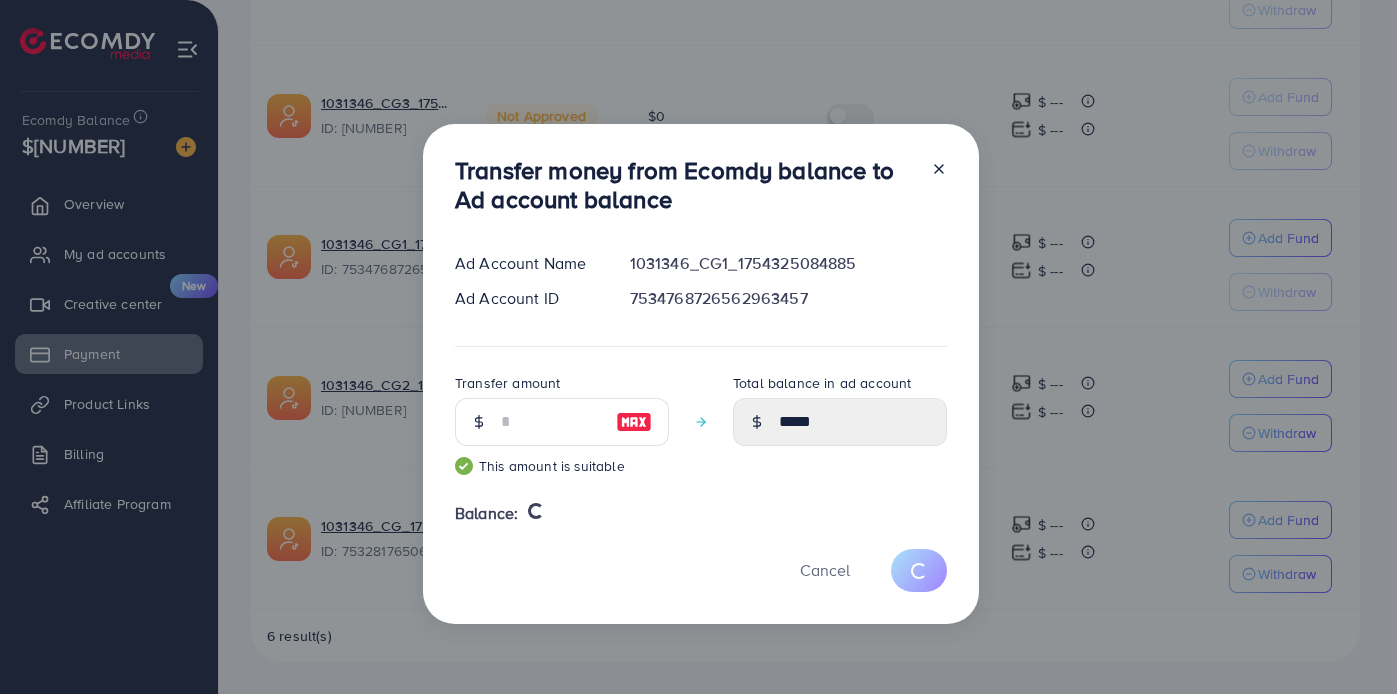 type 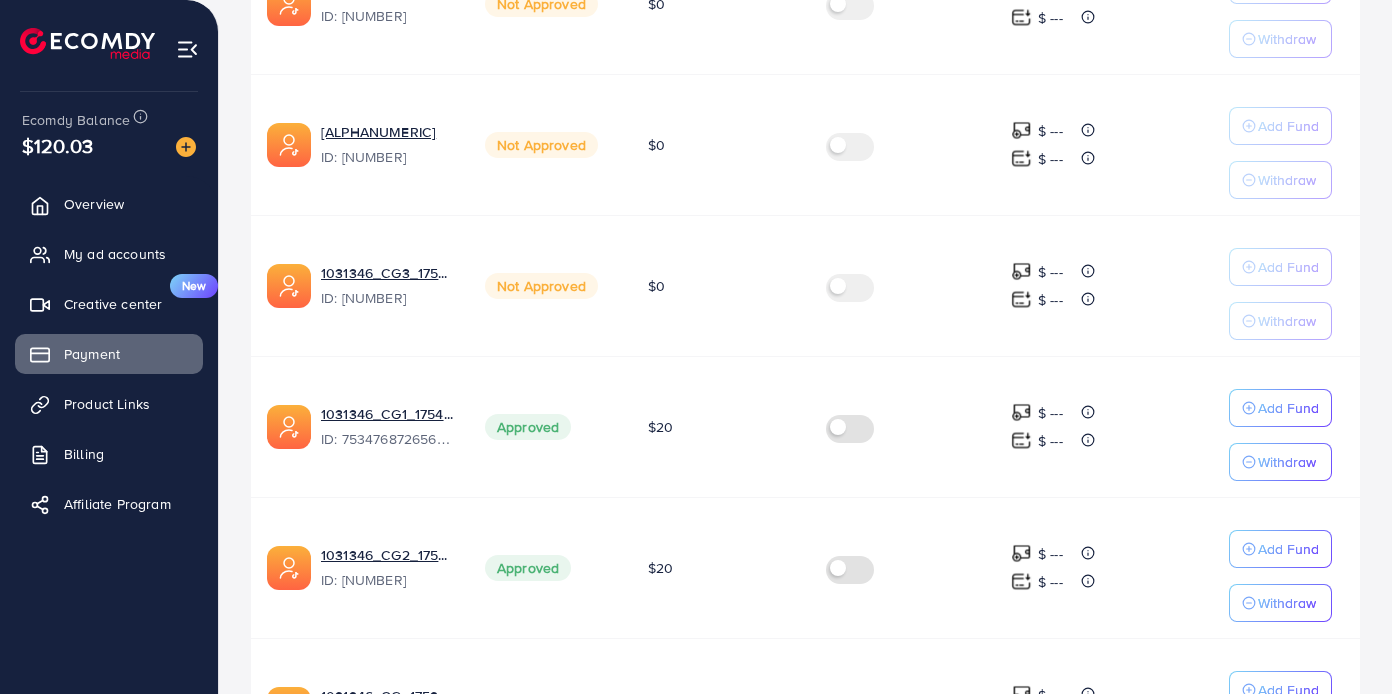 scroll, scrollTop: 210, scrollLeft: 0, axis: vertical 